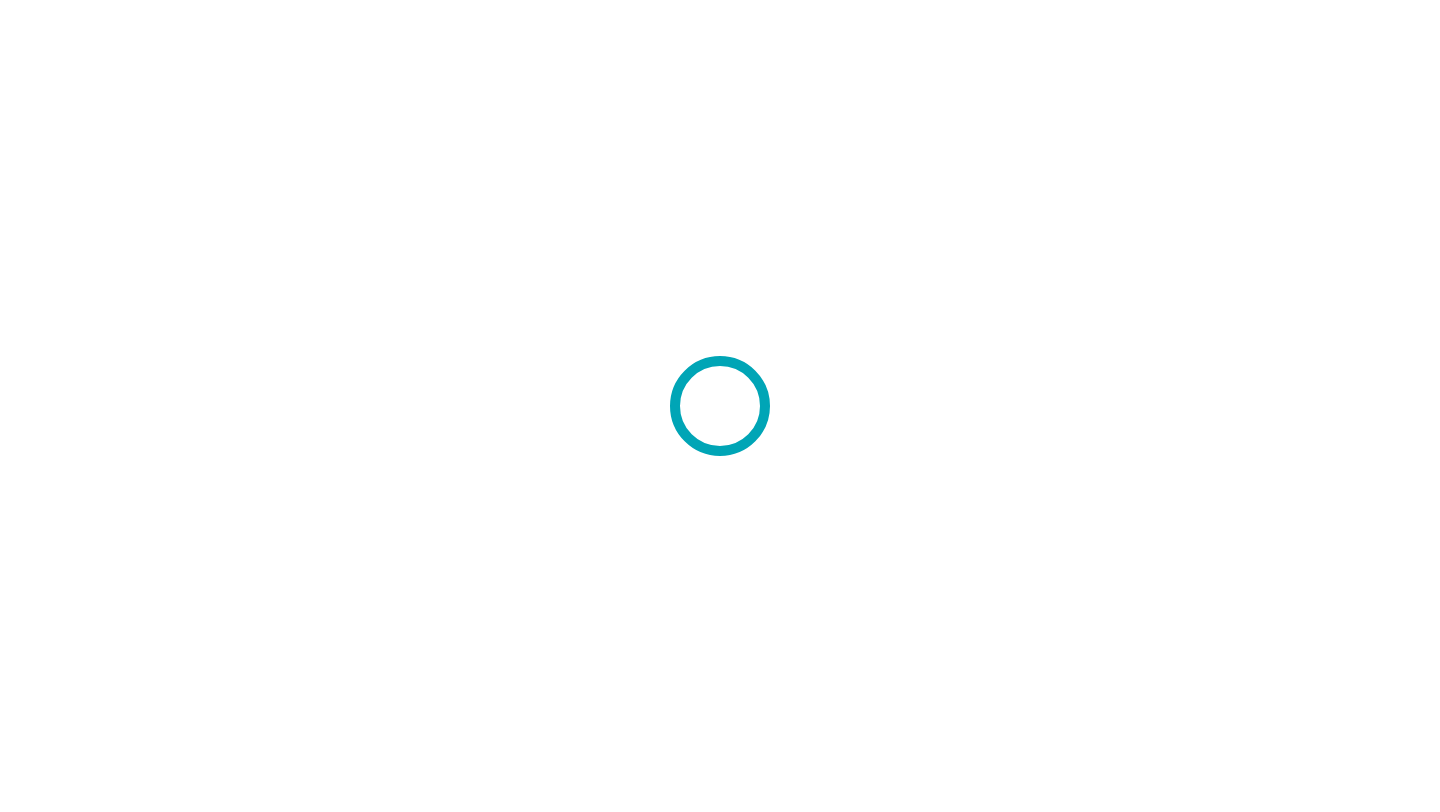 scroll, scrollTop: 0, scrollLeft: 0, axis: both 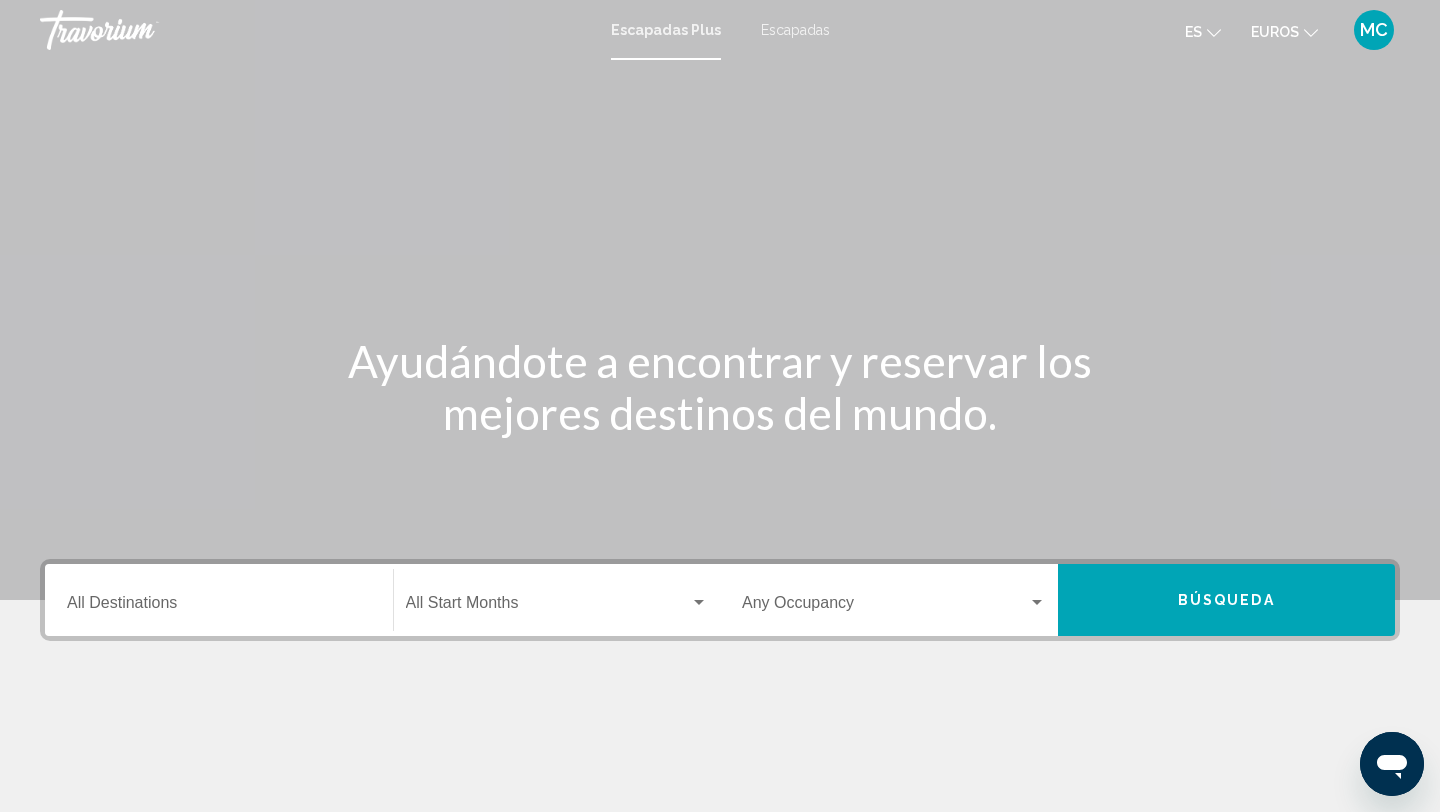 click on "Destination All Destinations" at bounding box center [219, 600] 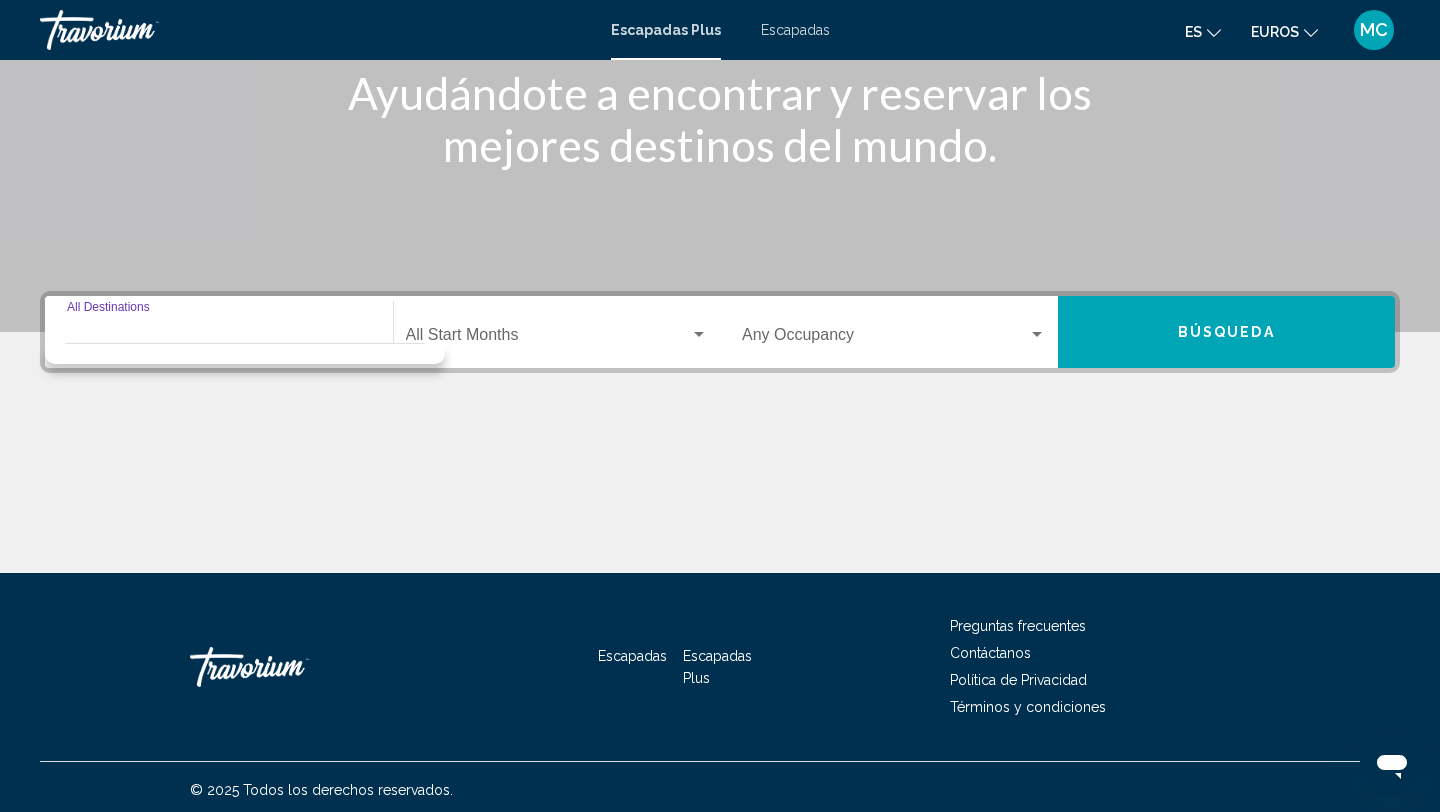 scroll, scrollTop: 274, scrollLeft: 0, axis: vertical 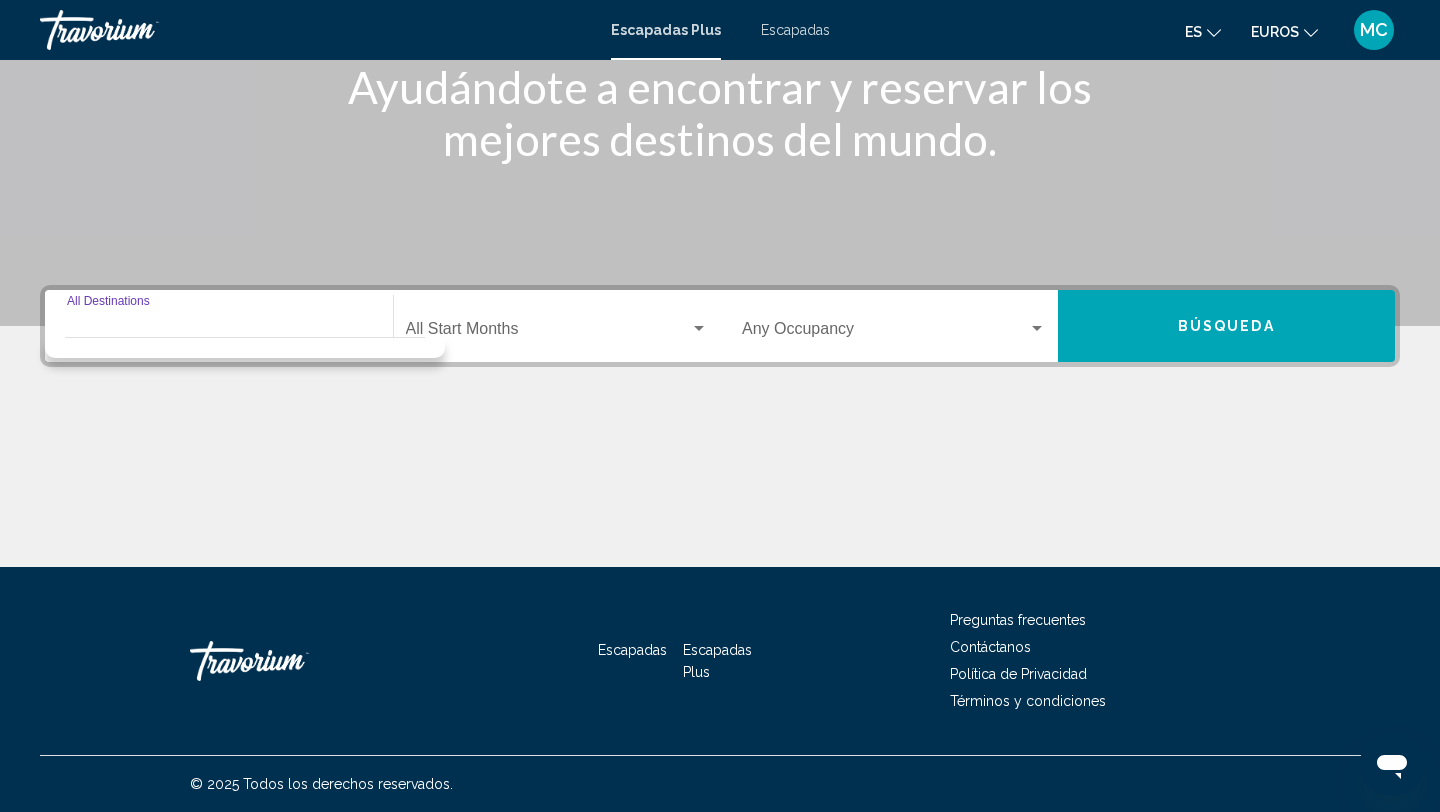 click on "Destination All Destinations" at bounding box center (219, 333) 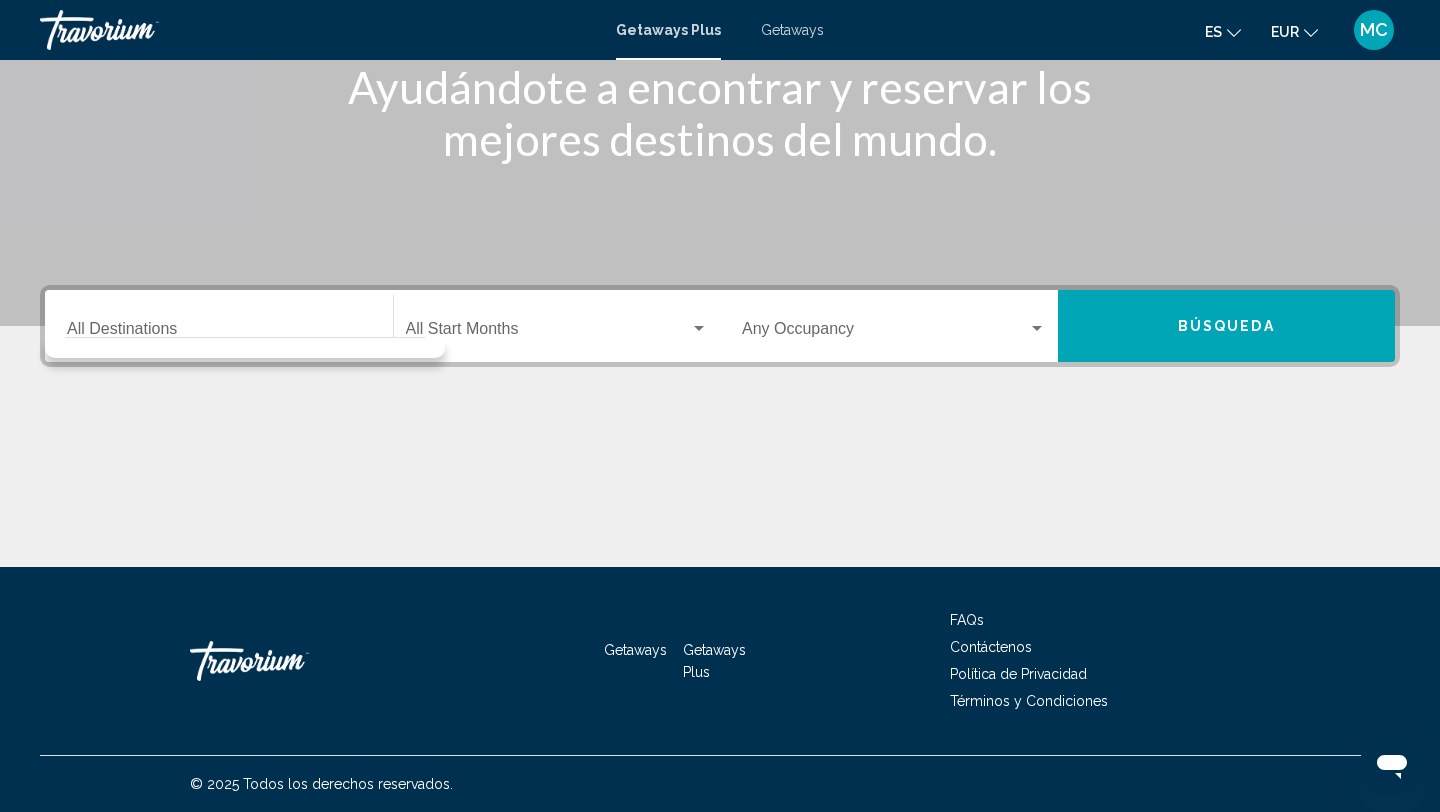 click on "Destination All Destinations" at bounding box center [219, 333] 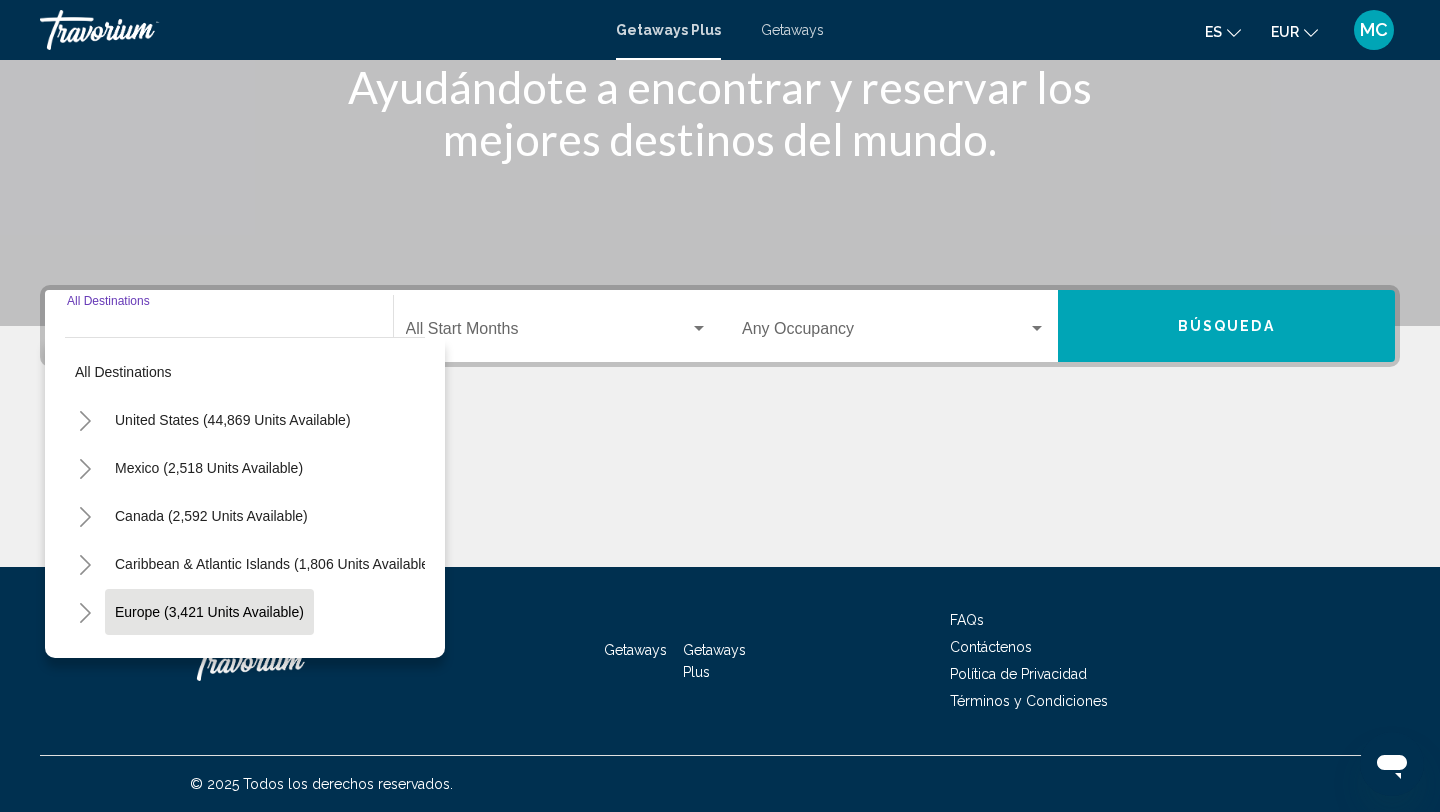 click on "Europe (3,421 units available)" at bounding box center (208, 660) 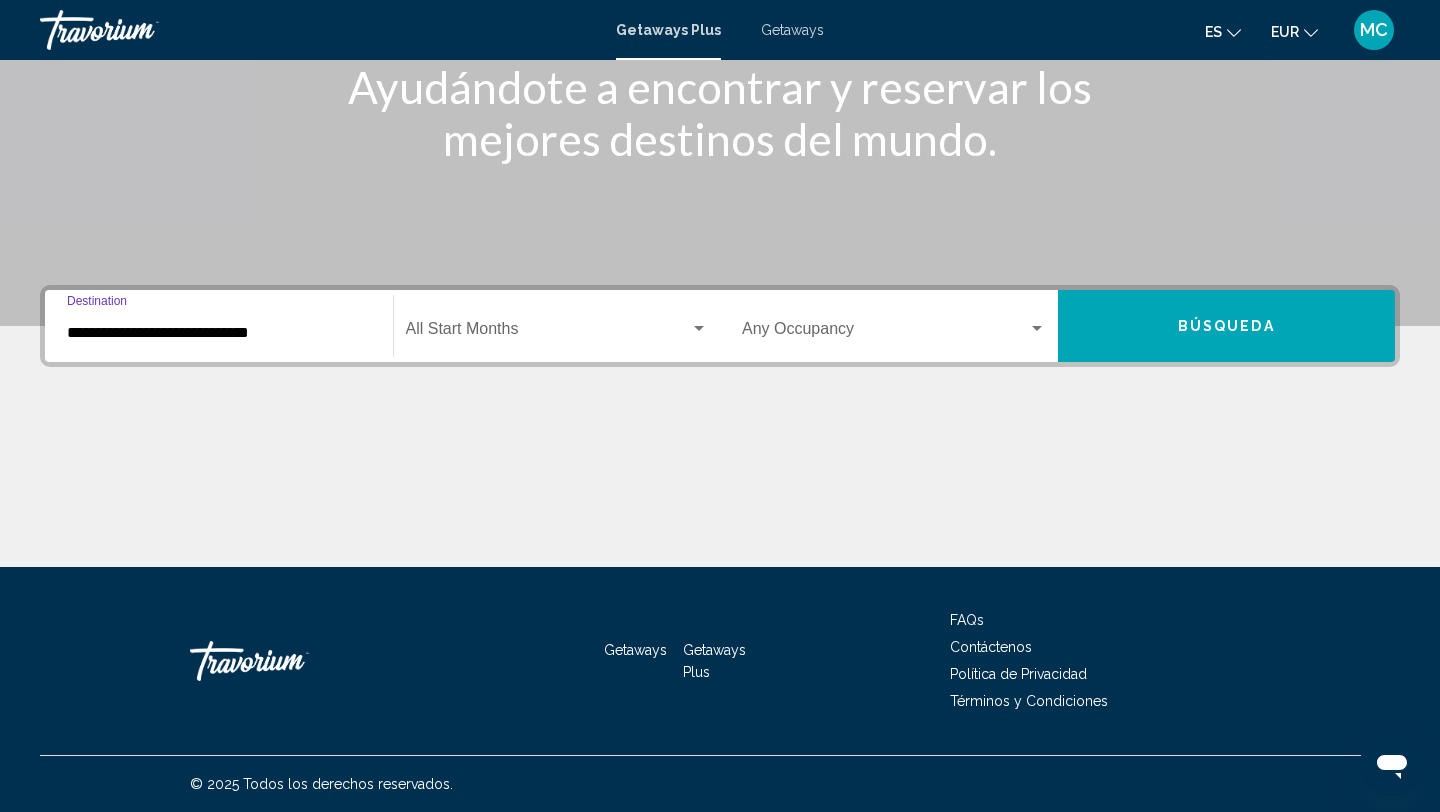 click on "Búsqueda" at bounding box center [1227, 326] 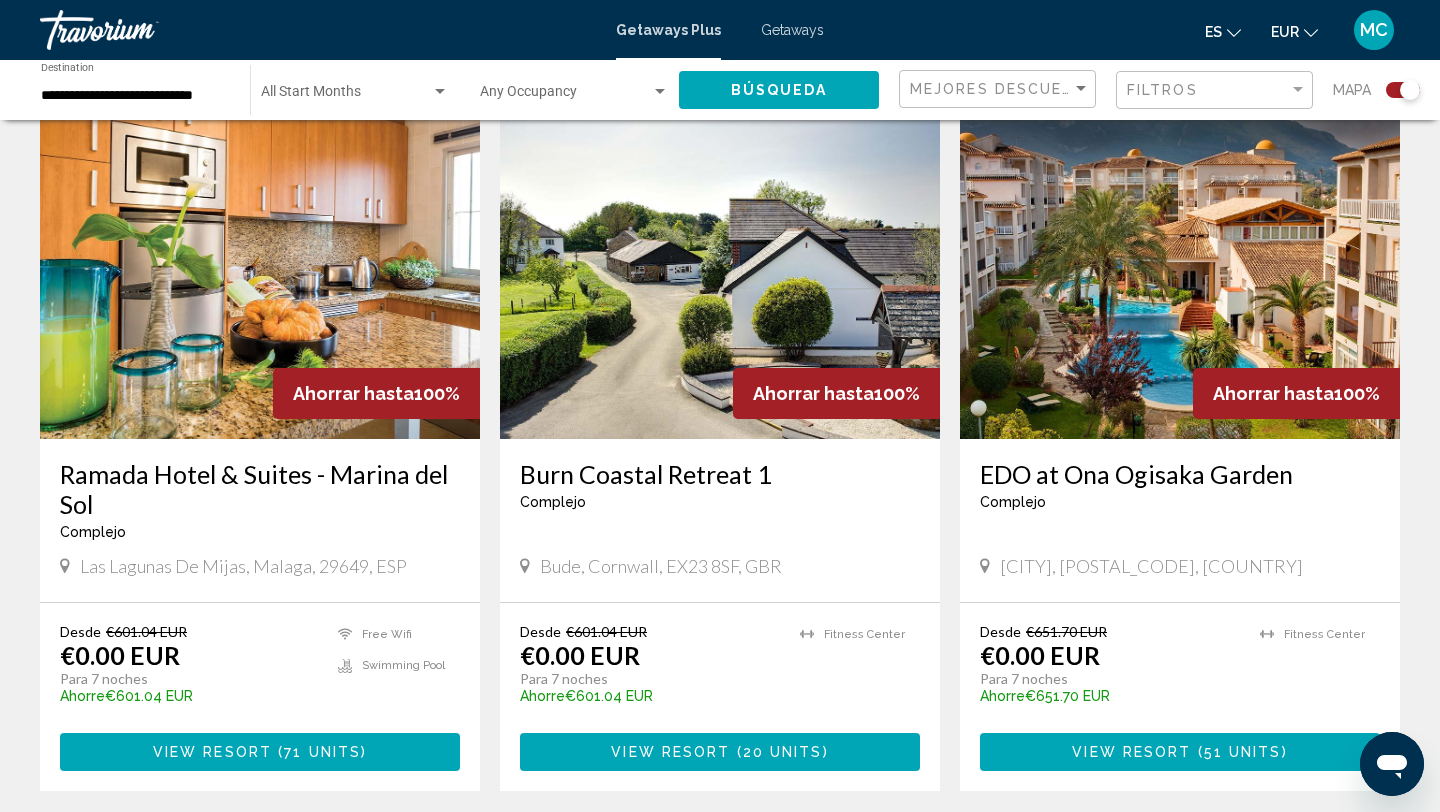 scroll, scrollTop: 1418, scrollLeft: 0, axis: vertical 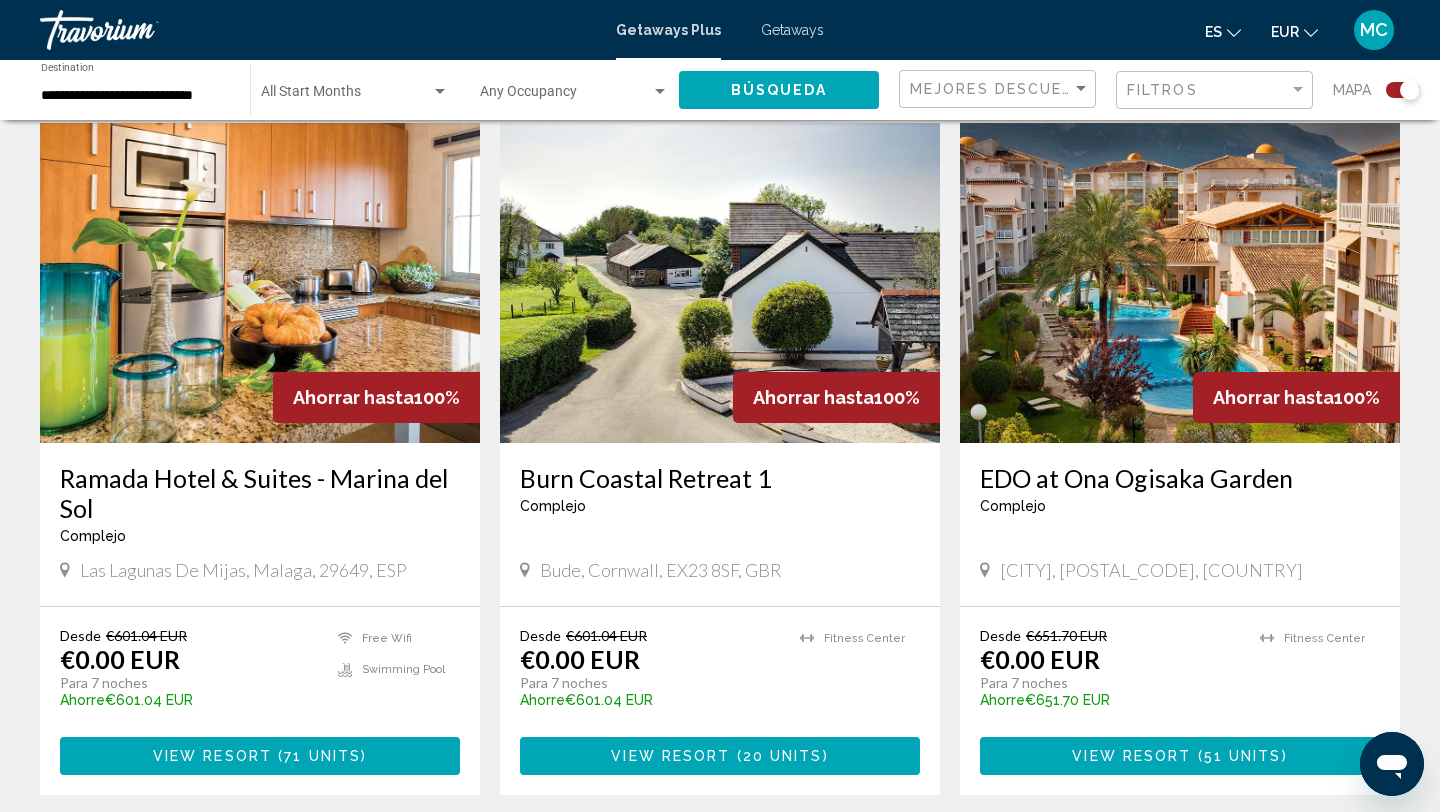 click on "View Resort    ( 51 units )" at bounding box center (1180, 755) 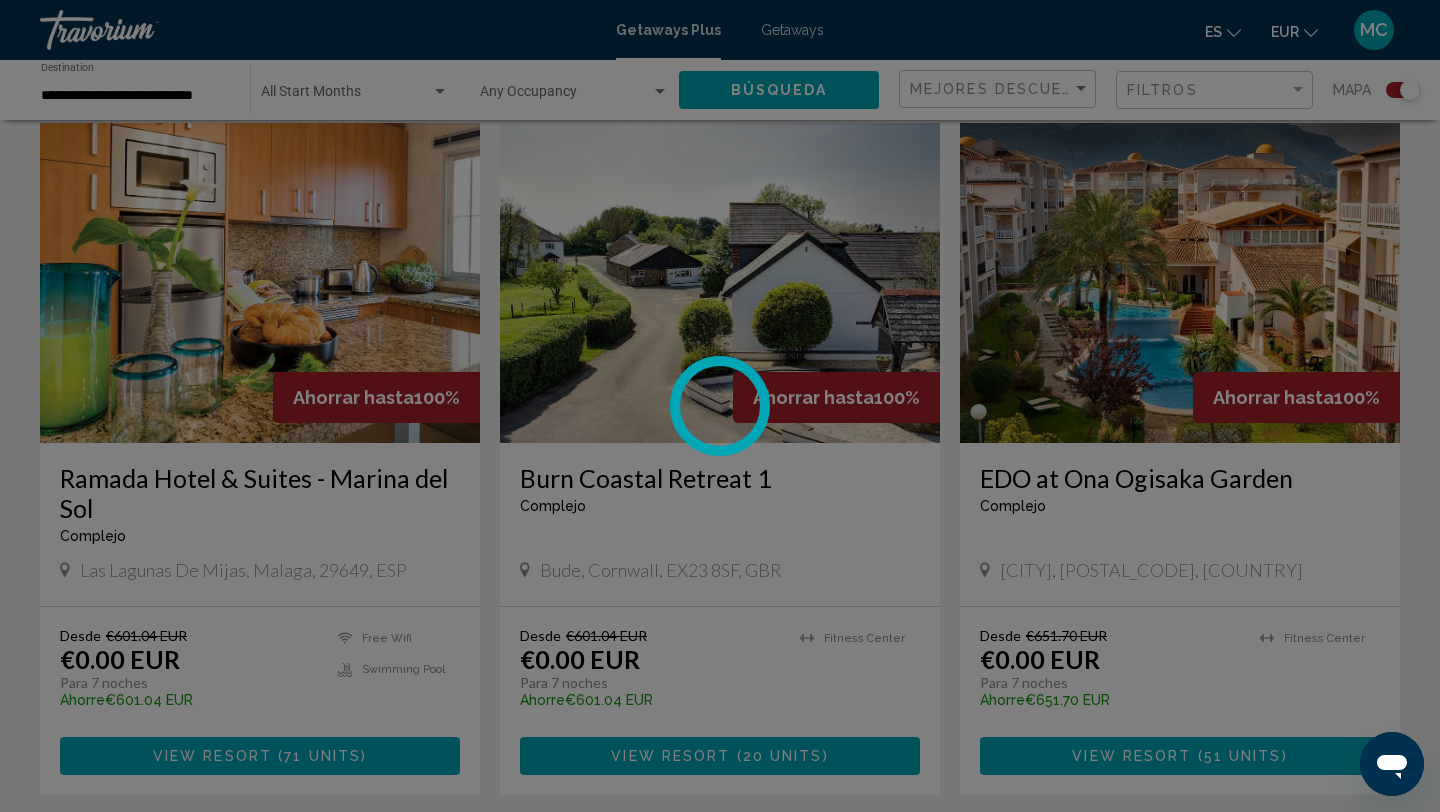 scroll, scrollTop: 0, scrollLeft: 0, axis: both 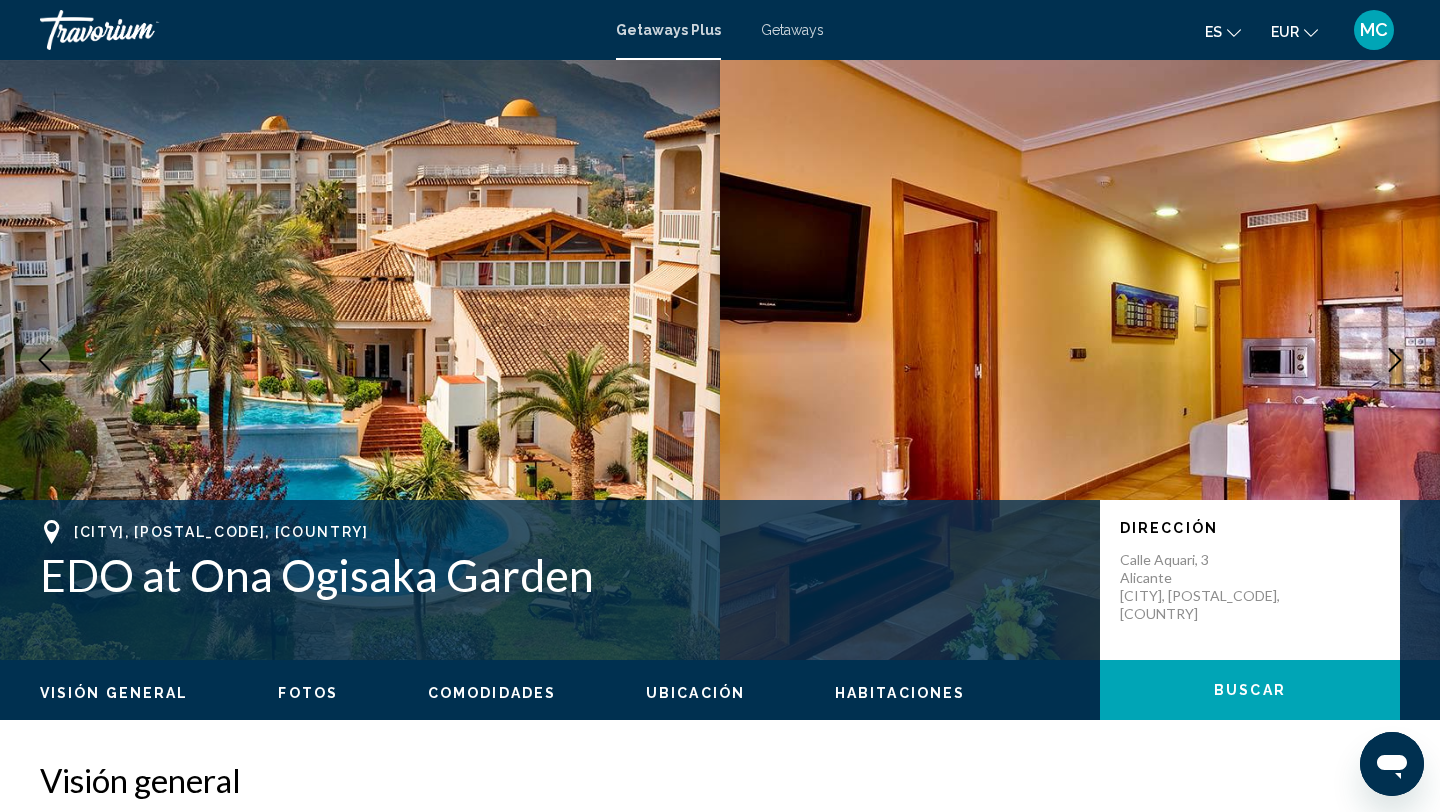 click 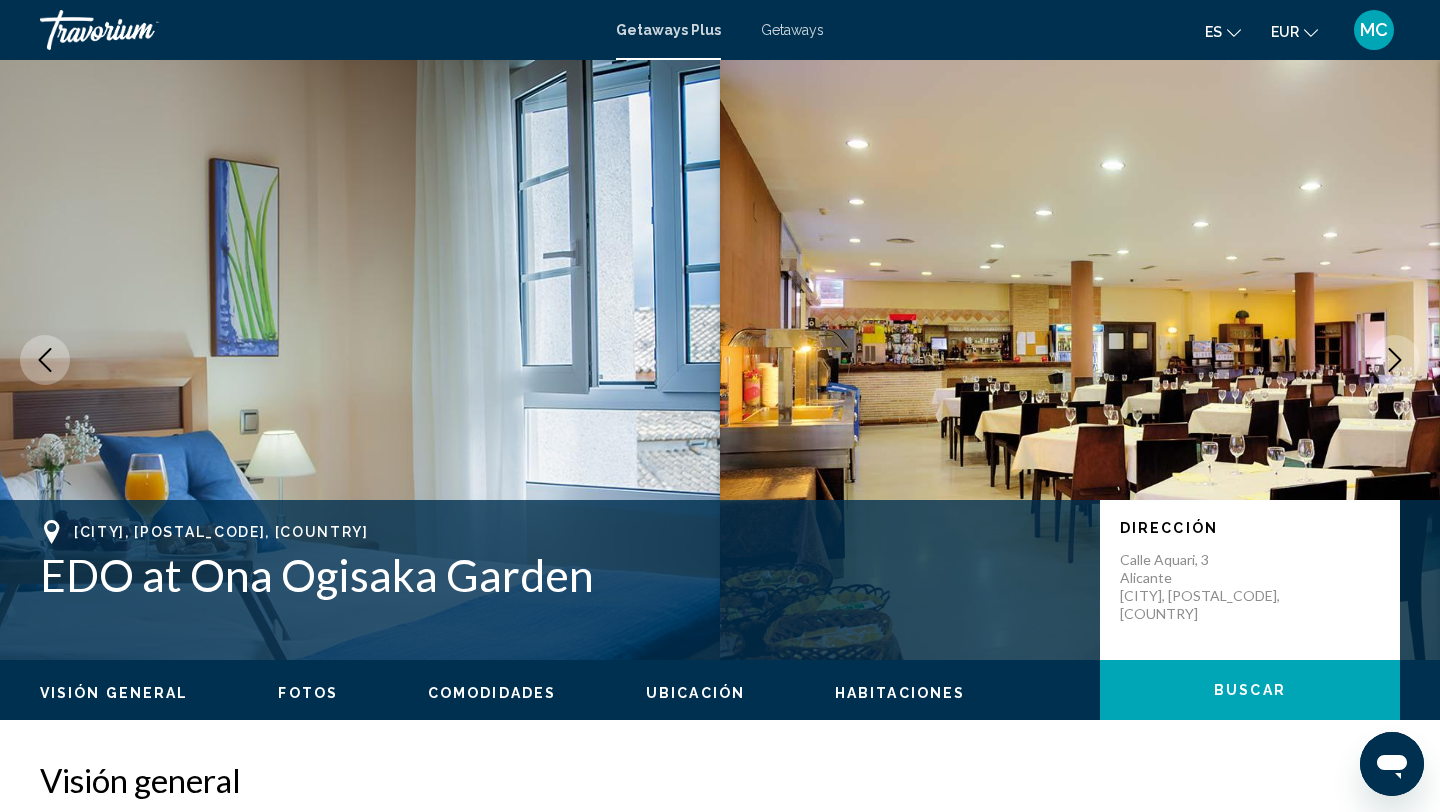 click 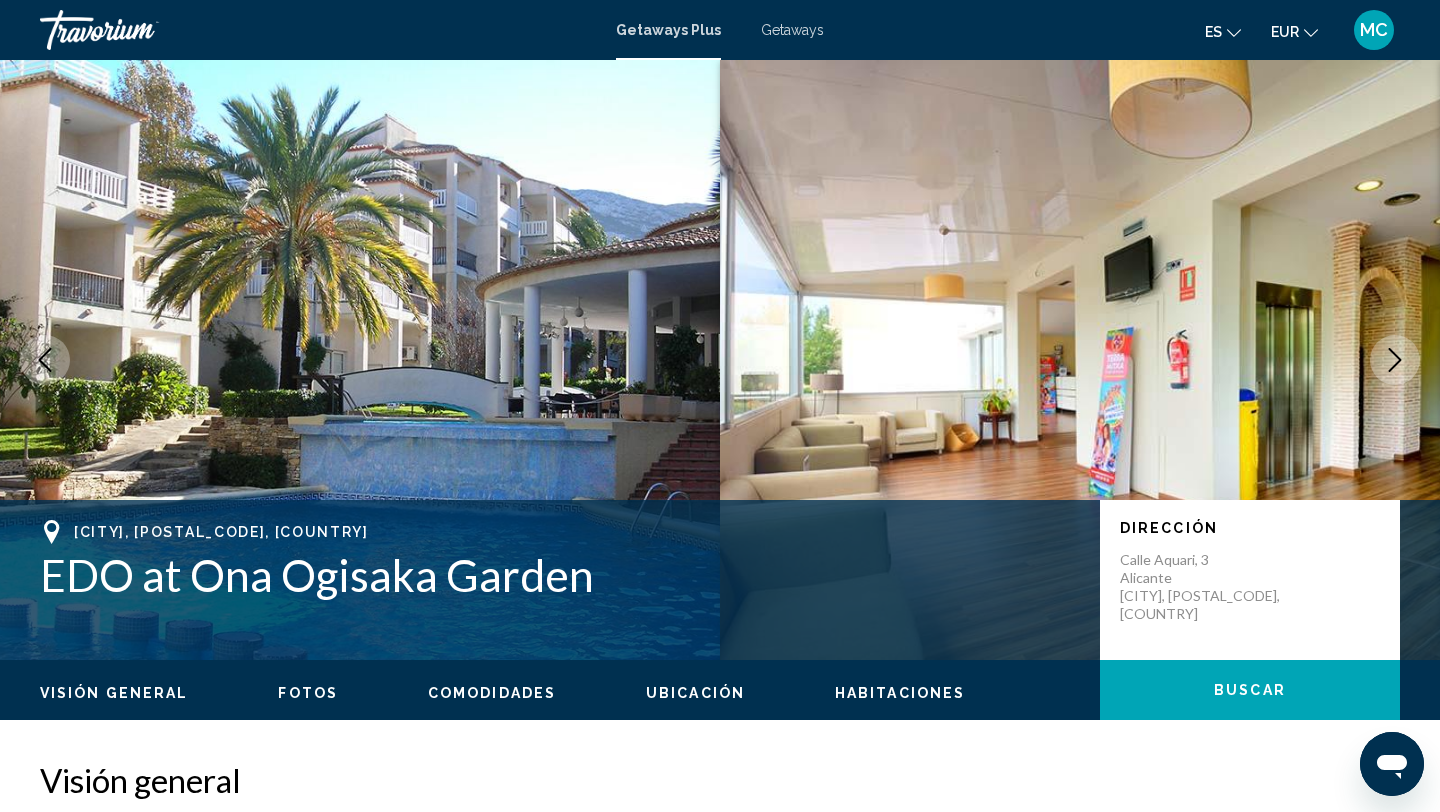 click 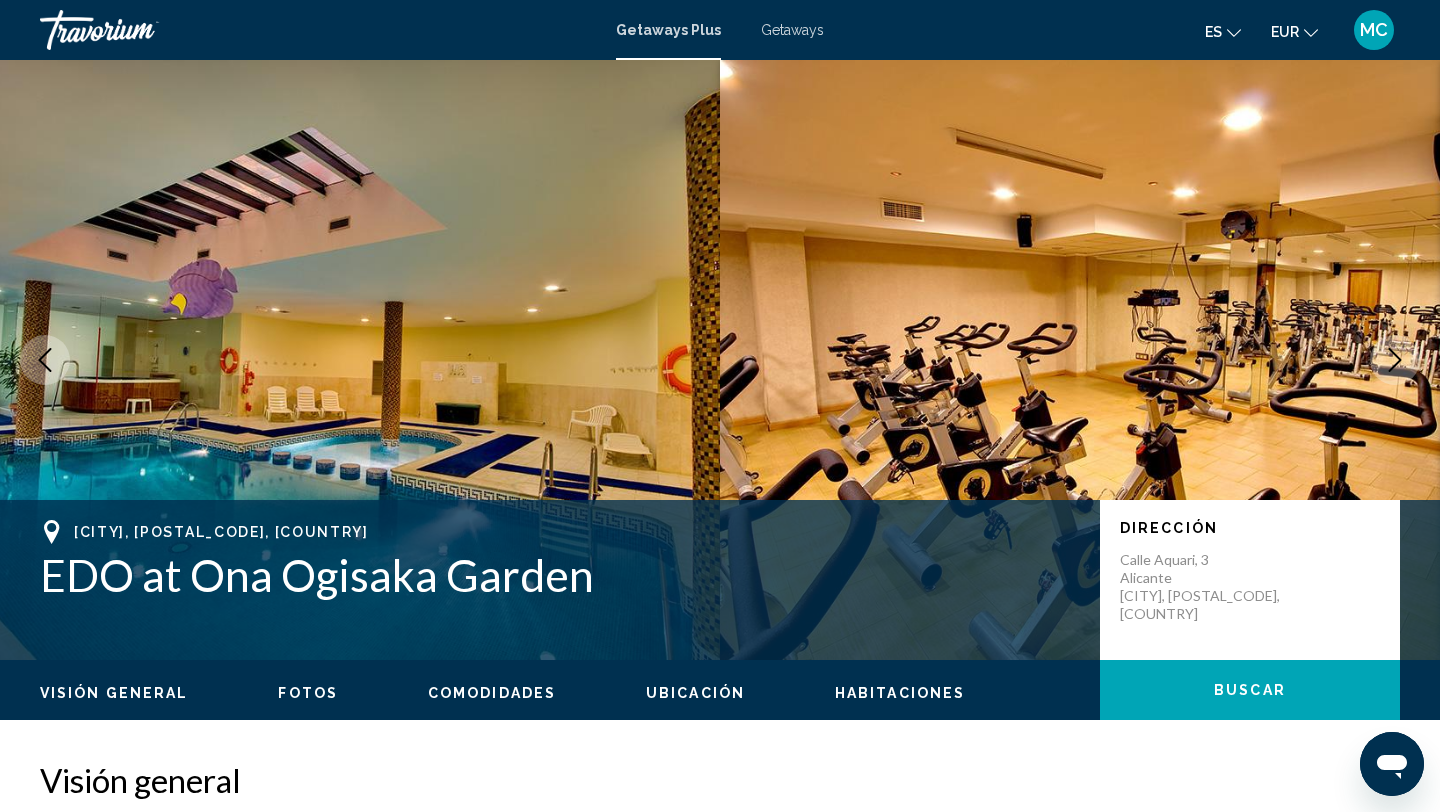 click 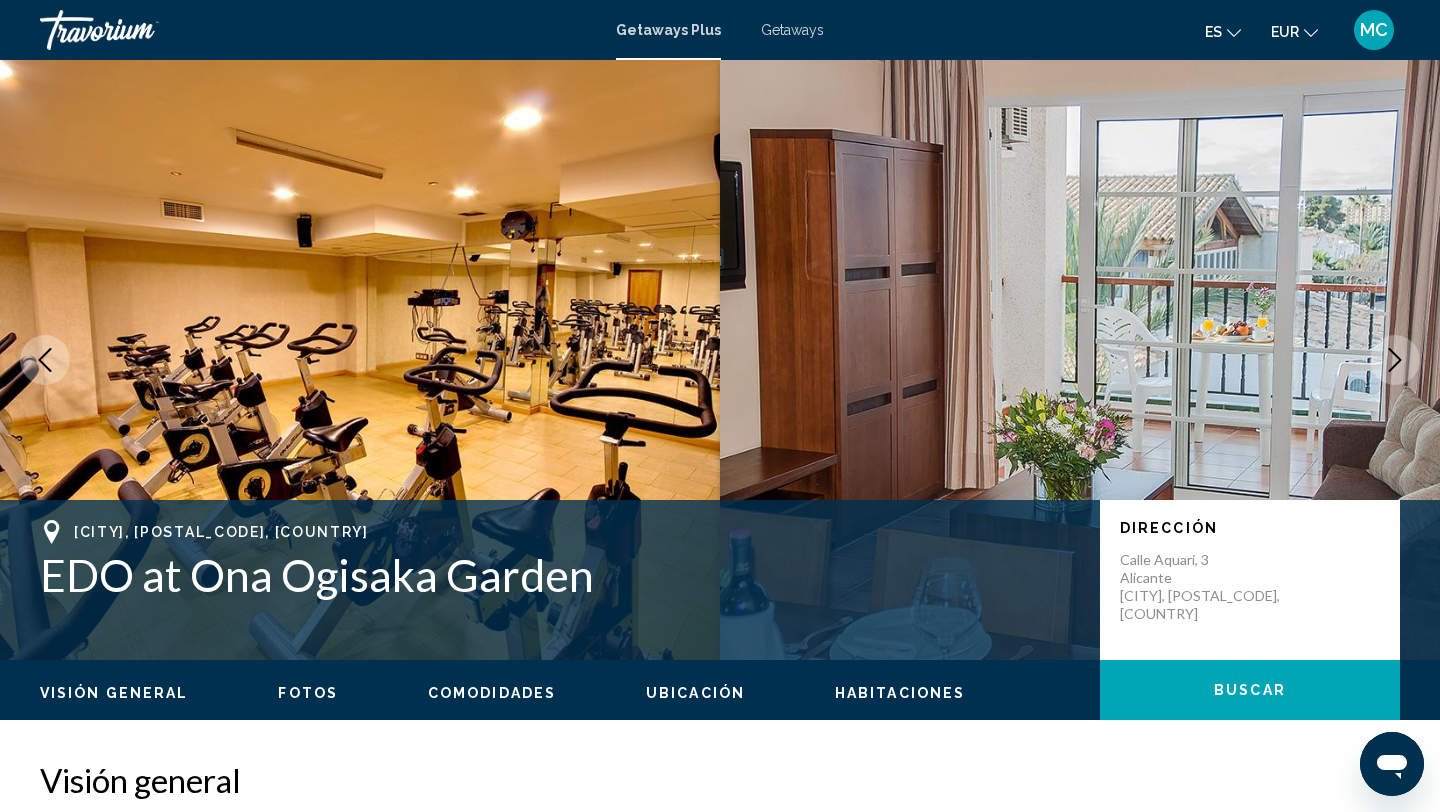 click 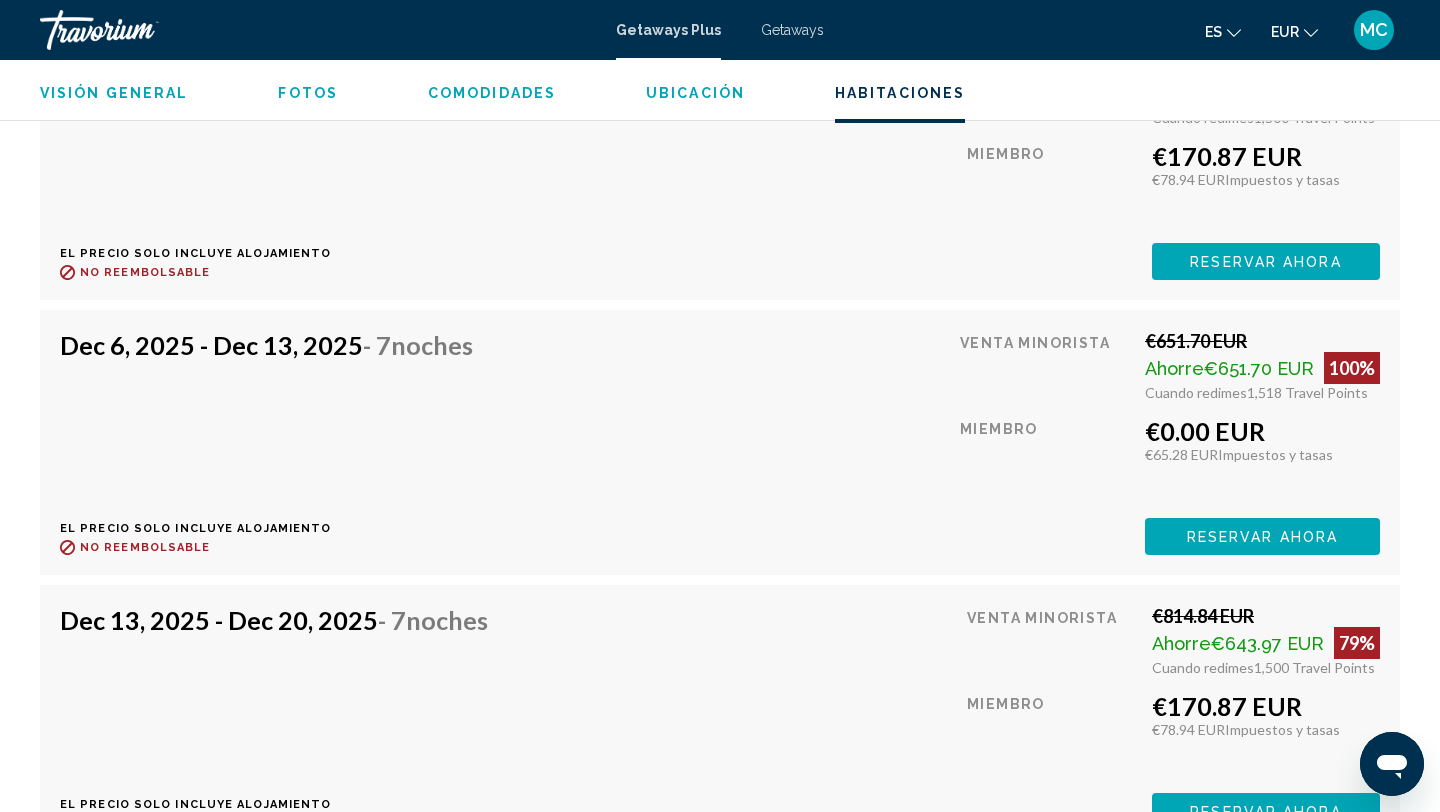 scroll, scrollTop: 5149, scrollLeft: 0, axis: vertical 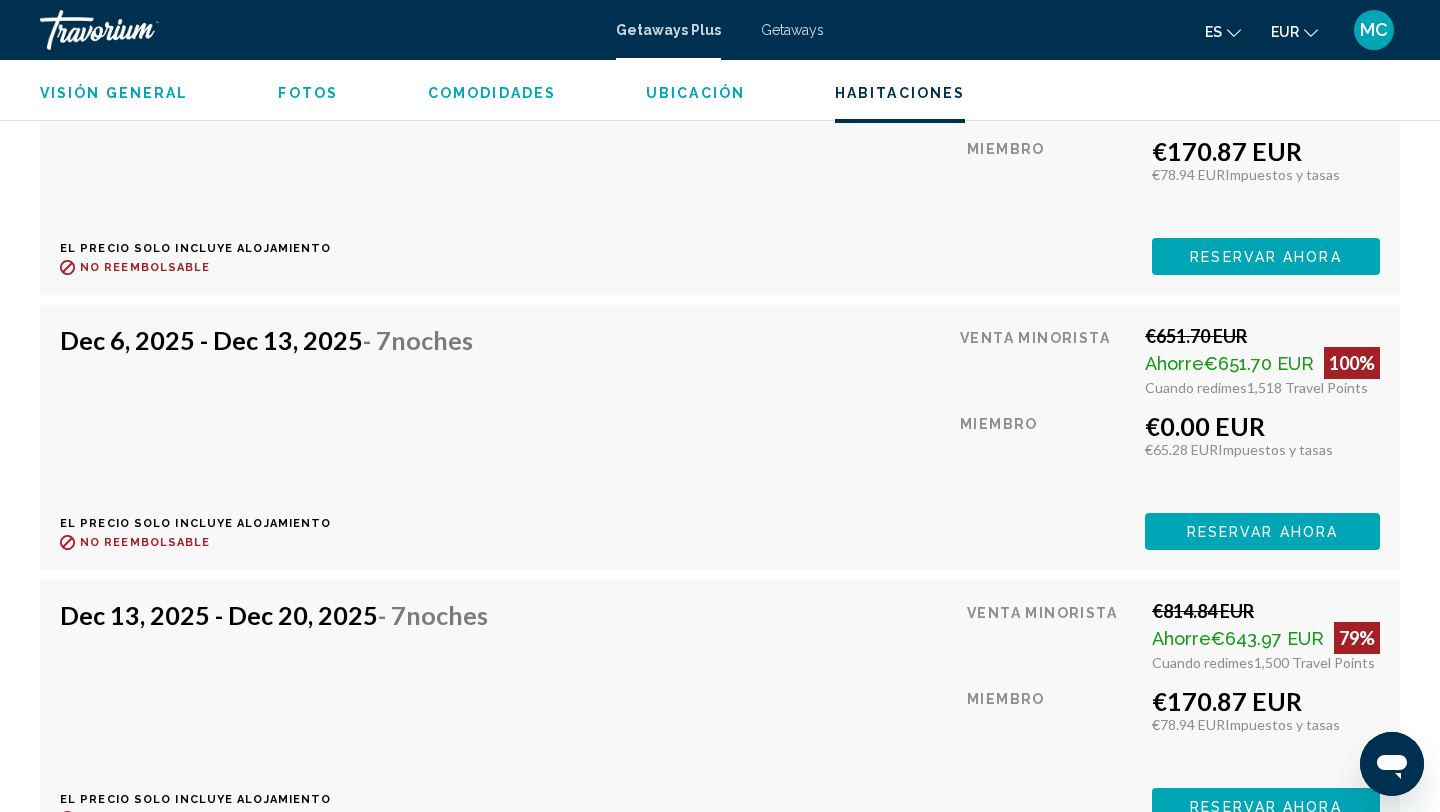 drag, startPoint x: 1138, startPoint y: 418, endPoint x: 1273, endPoint y: 419, distance: 135.00371 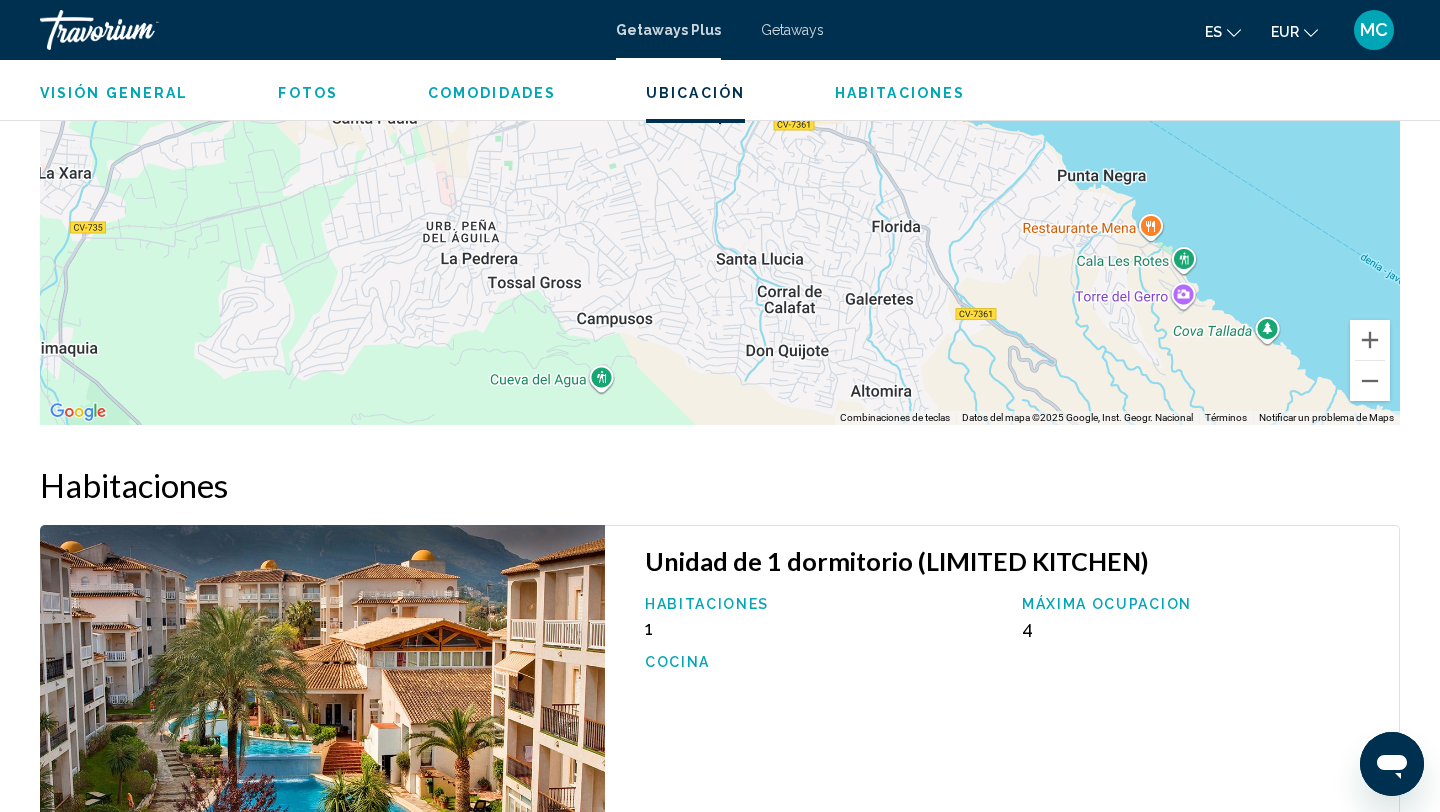 scroll, scrollTop: 2889, scrollLeft: 0, axis: vertical 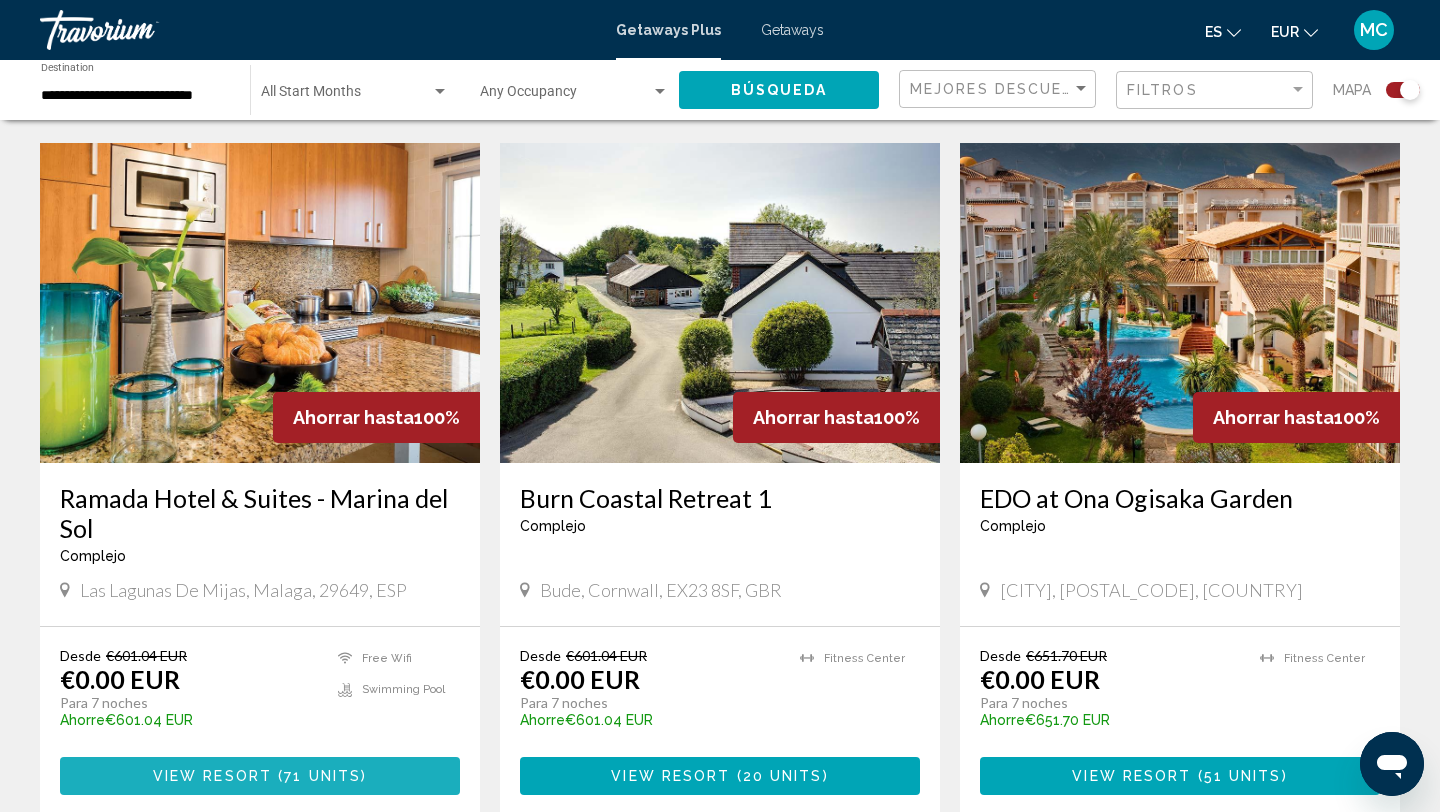 click on "View Resort    ( 71 units )" at bounding box center [260, 775] 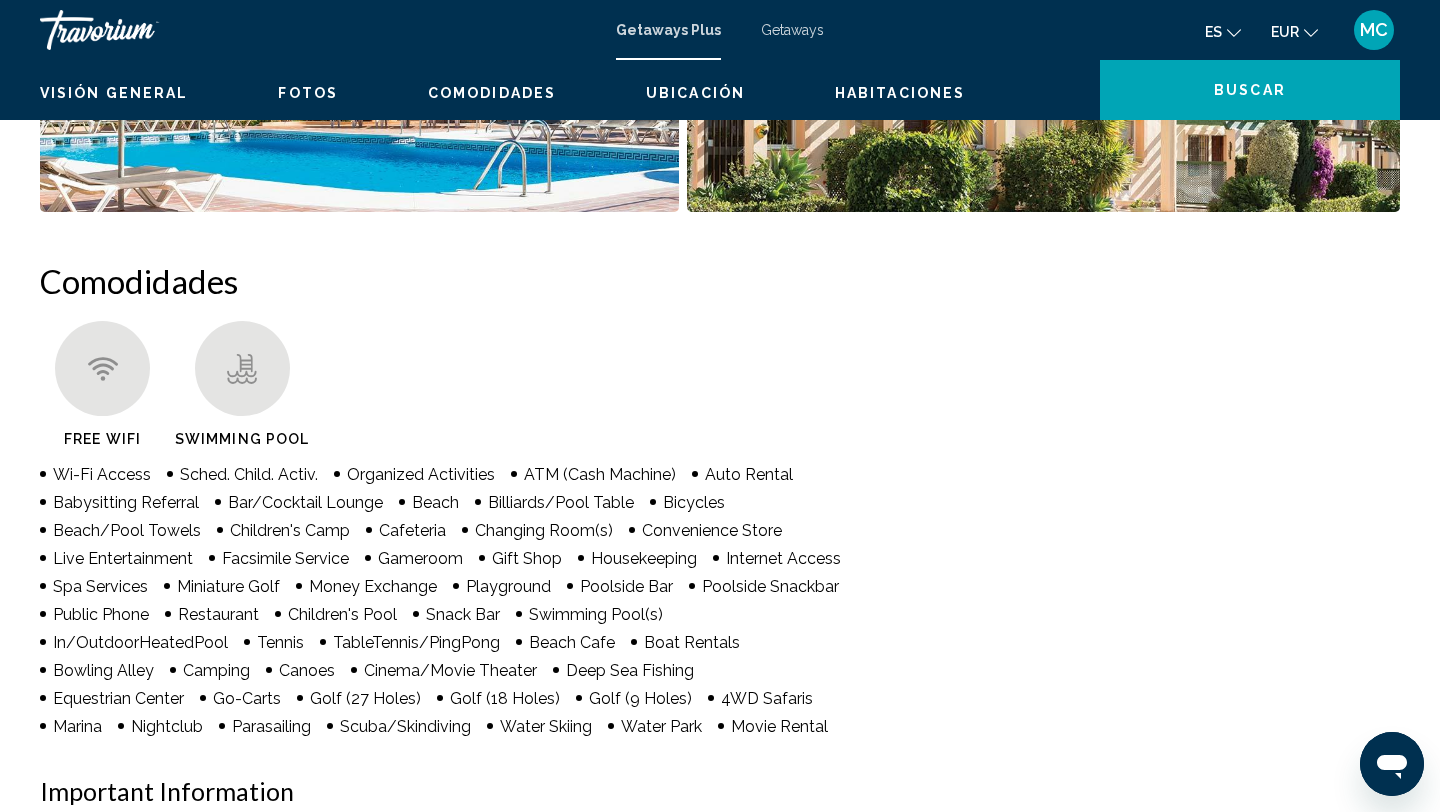 scroll, scrollTop: 0, scrollLeft: 0, axis: both 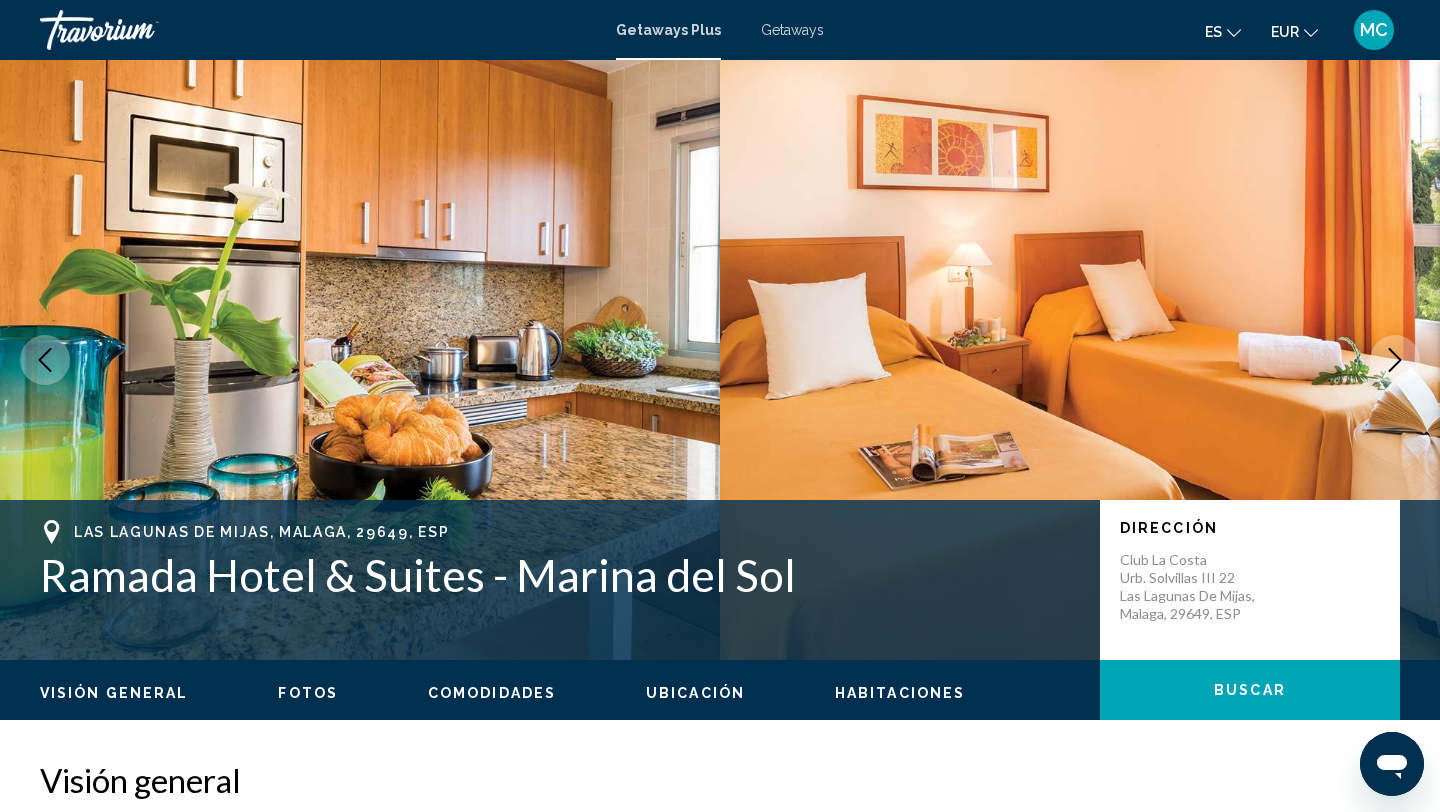 click 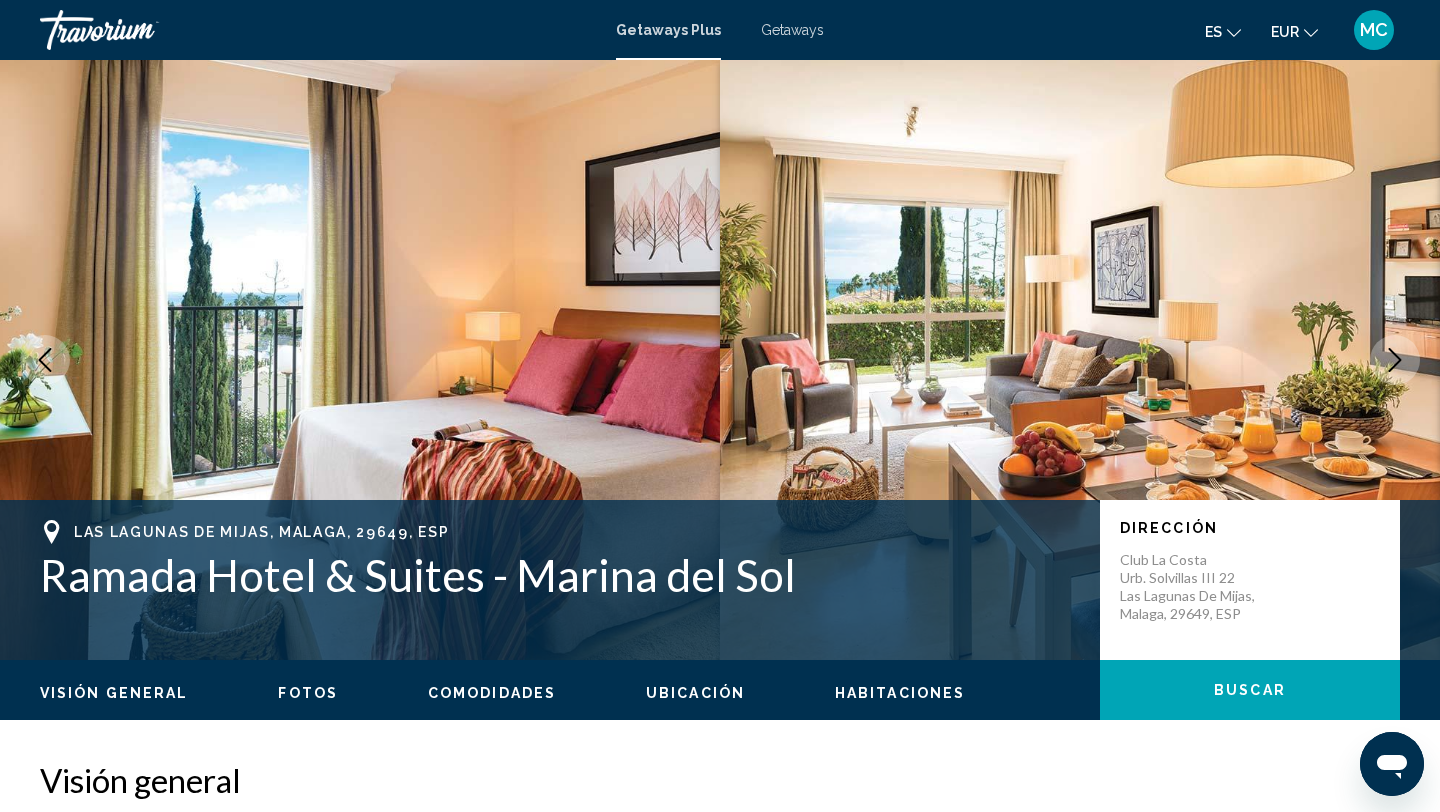 click 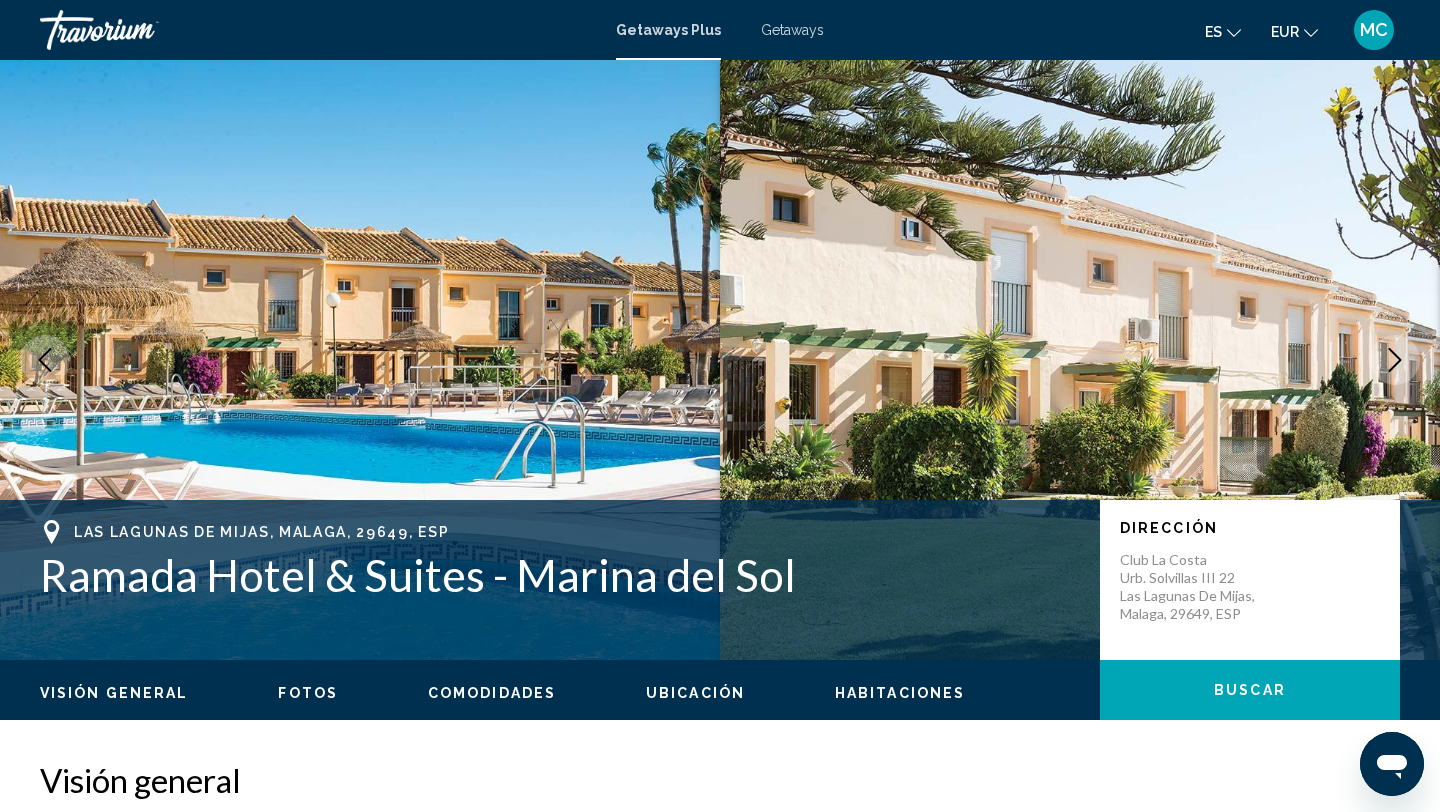 click 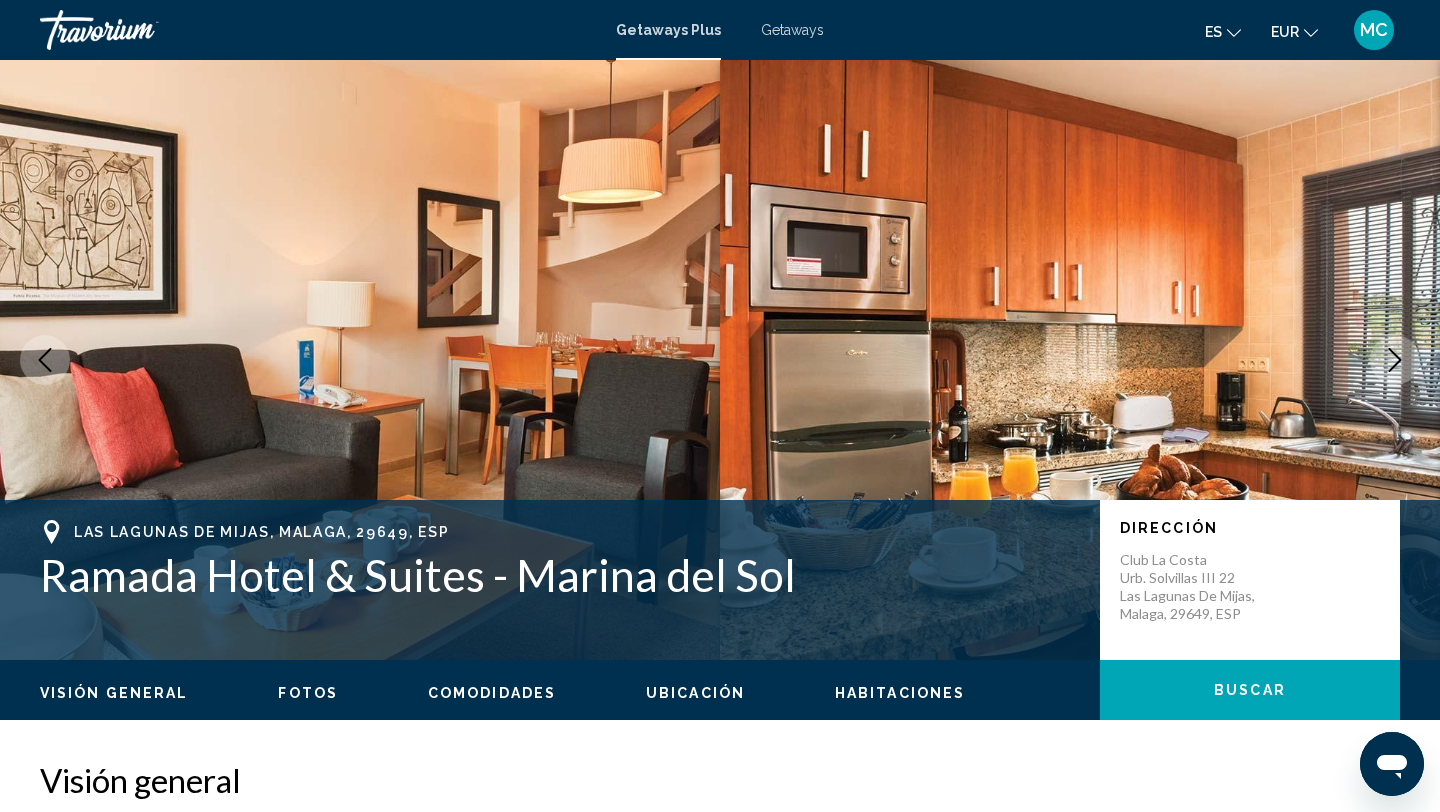 click 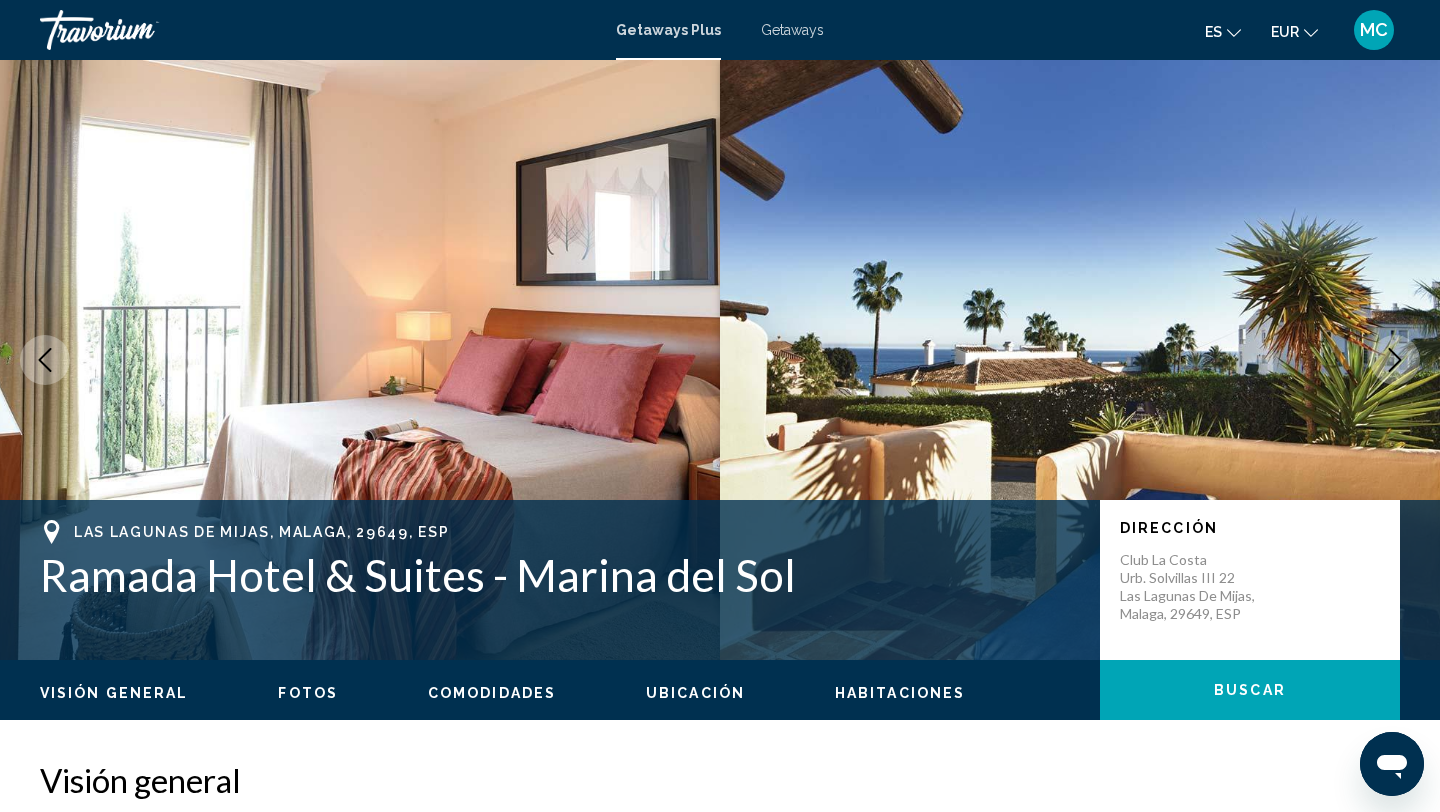 click 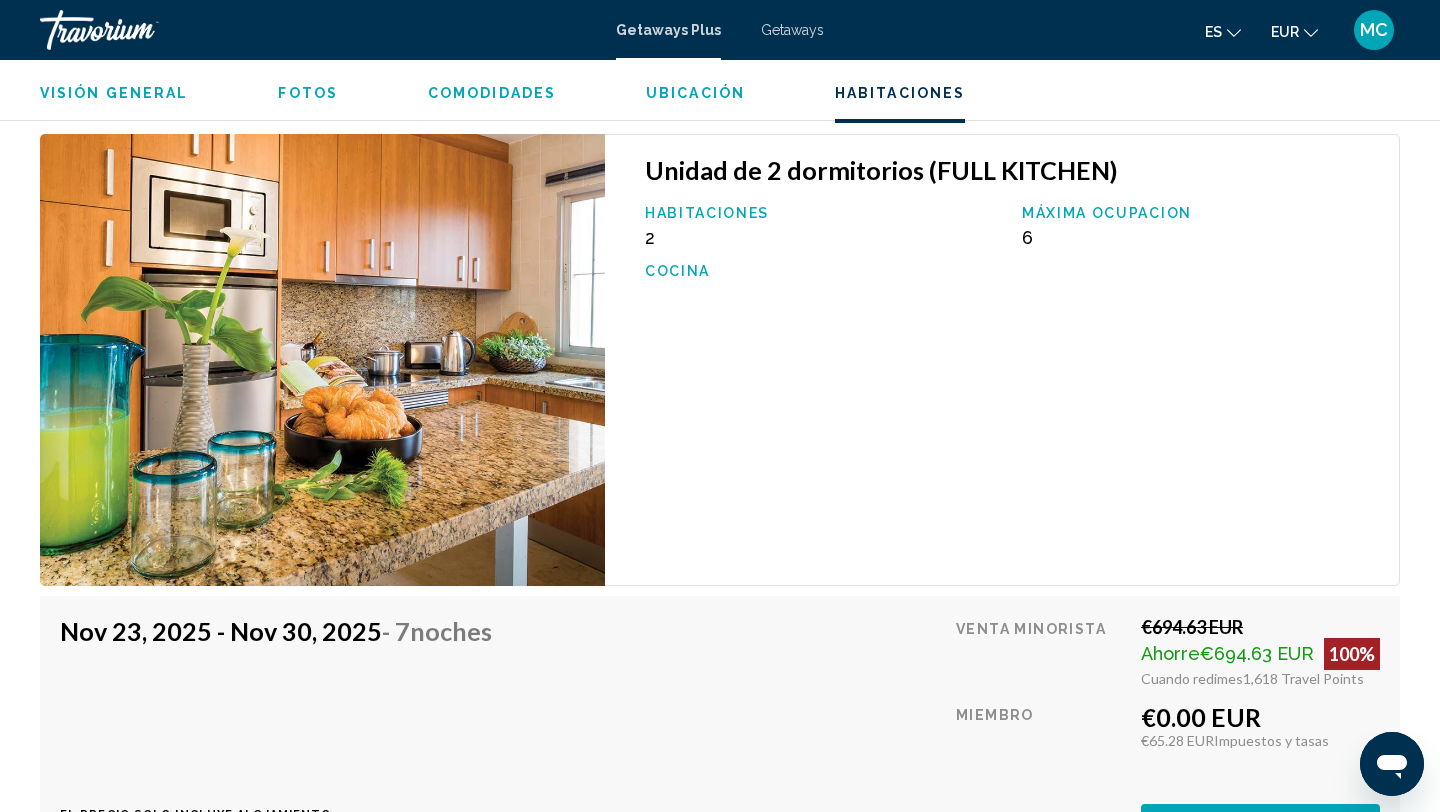 scroll, scrollTop: 3538, scrollLeft: 0, axis: vertical 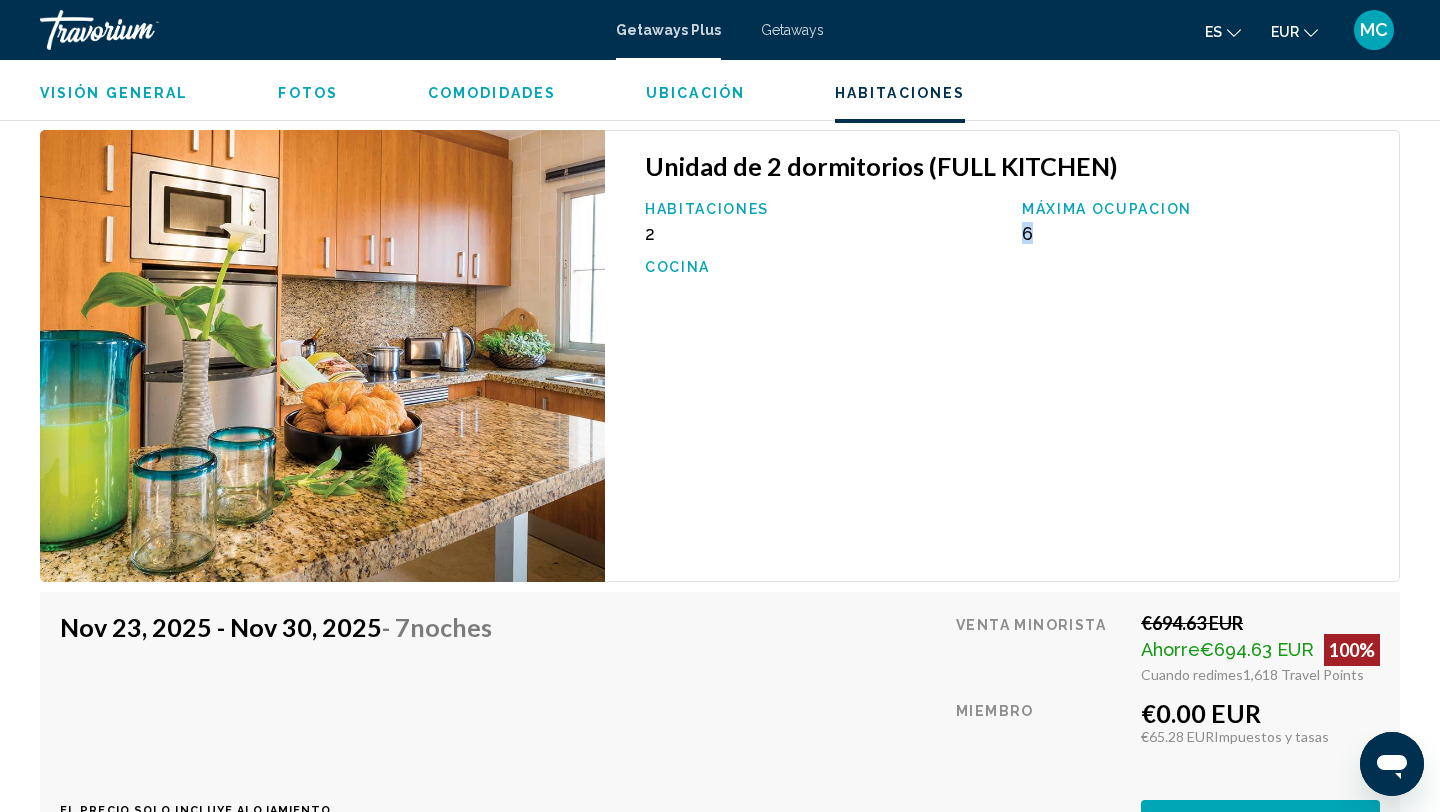 drag, startPoint x: 1012, startPoint y: 208, endPoint x: 1045, endPoint y: 219, distance: 34.785053 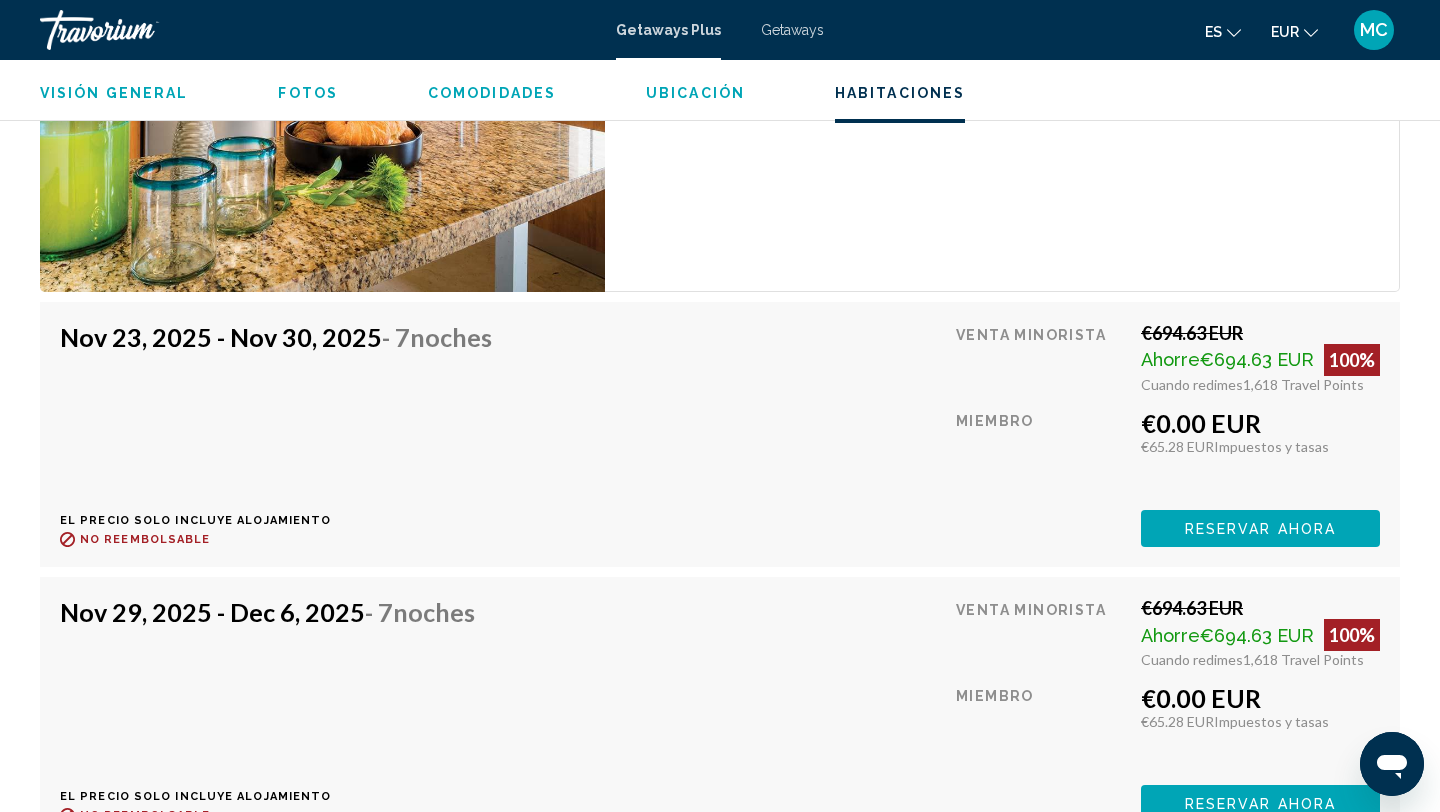scroll, scrollTop: 3806, scrollLeft: 0, axis: vertical 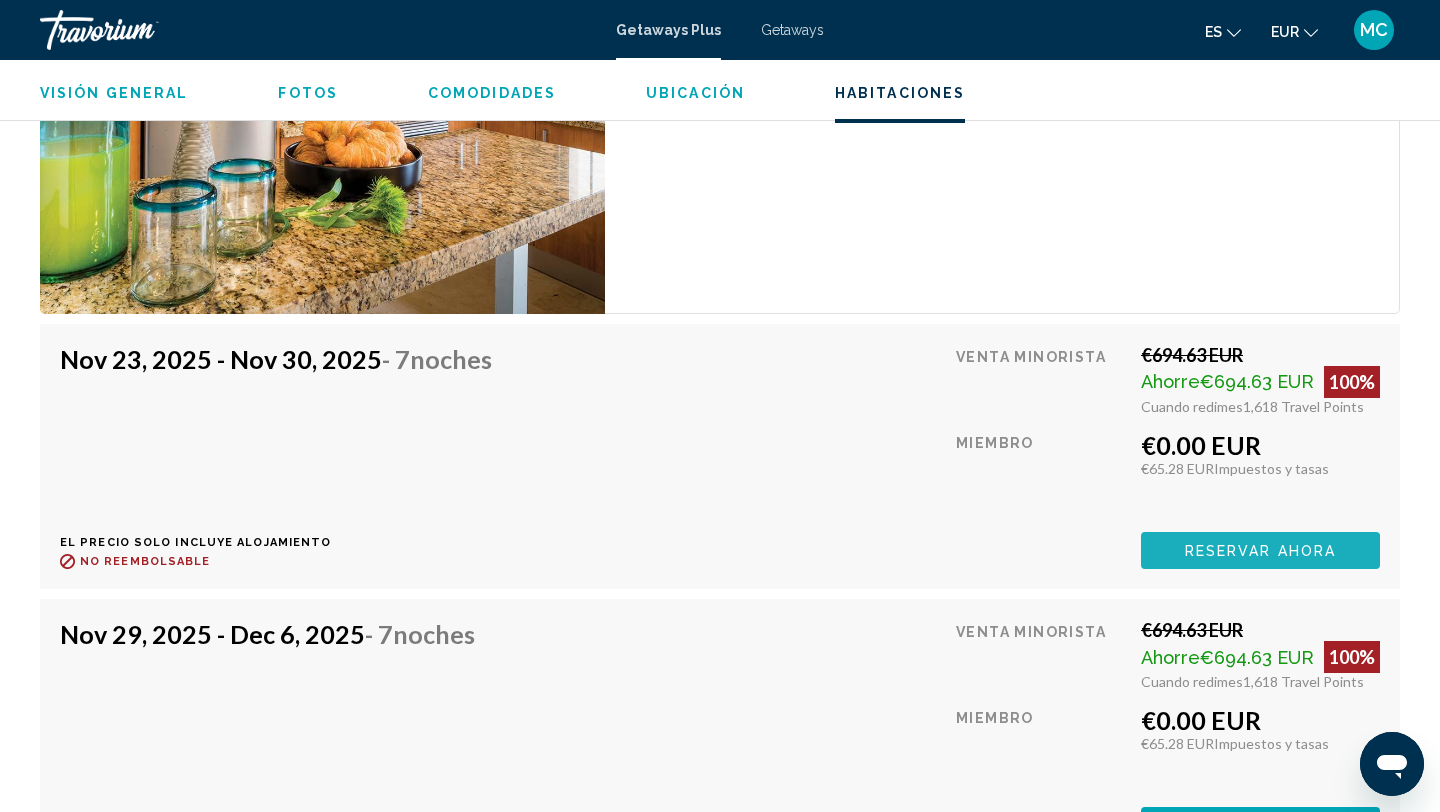 click on "Reservar ahora" at bounding box center (1260, 551) 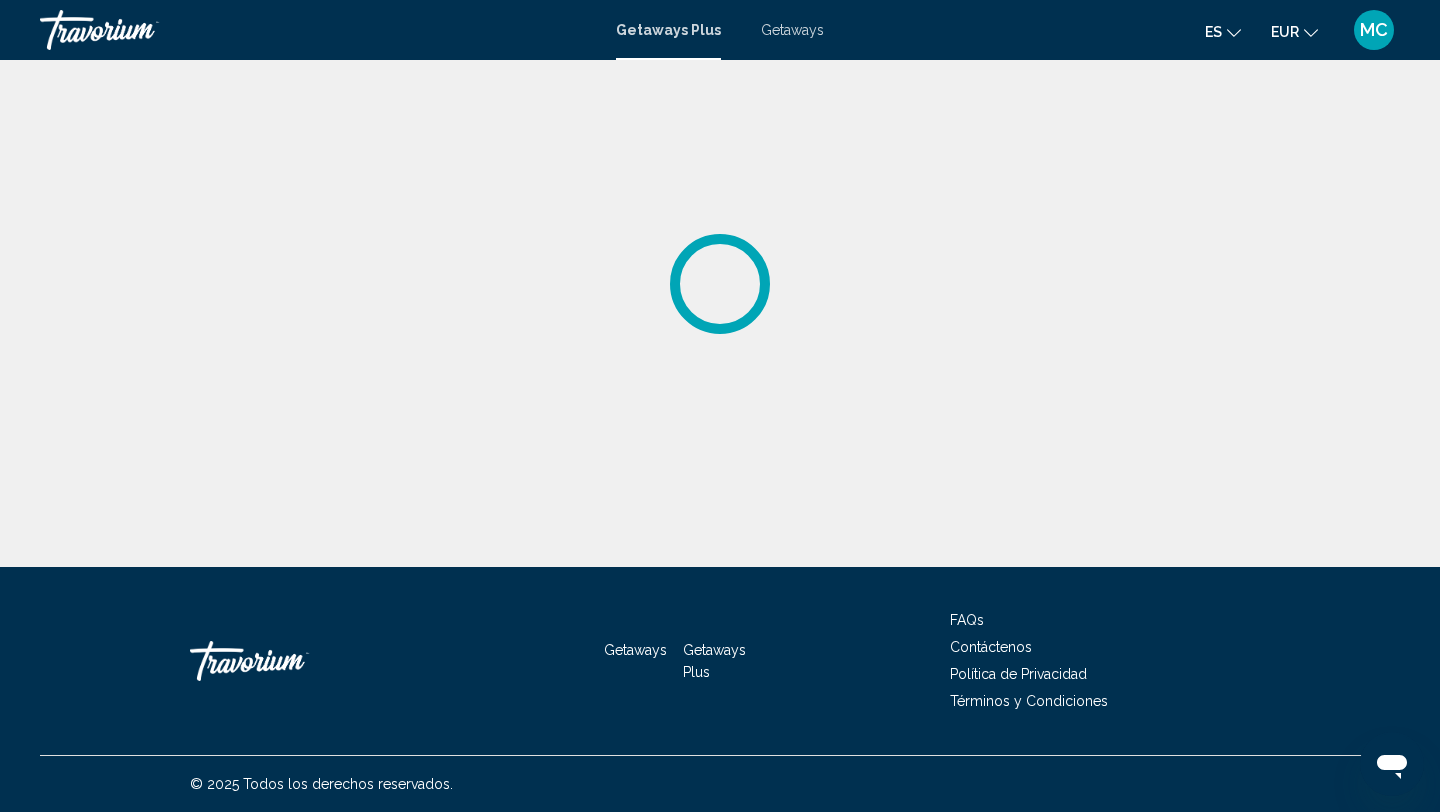 scroll, scrollTop: 0, scrollLeft: 0, axis: both 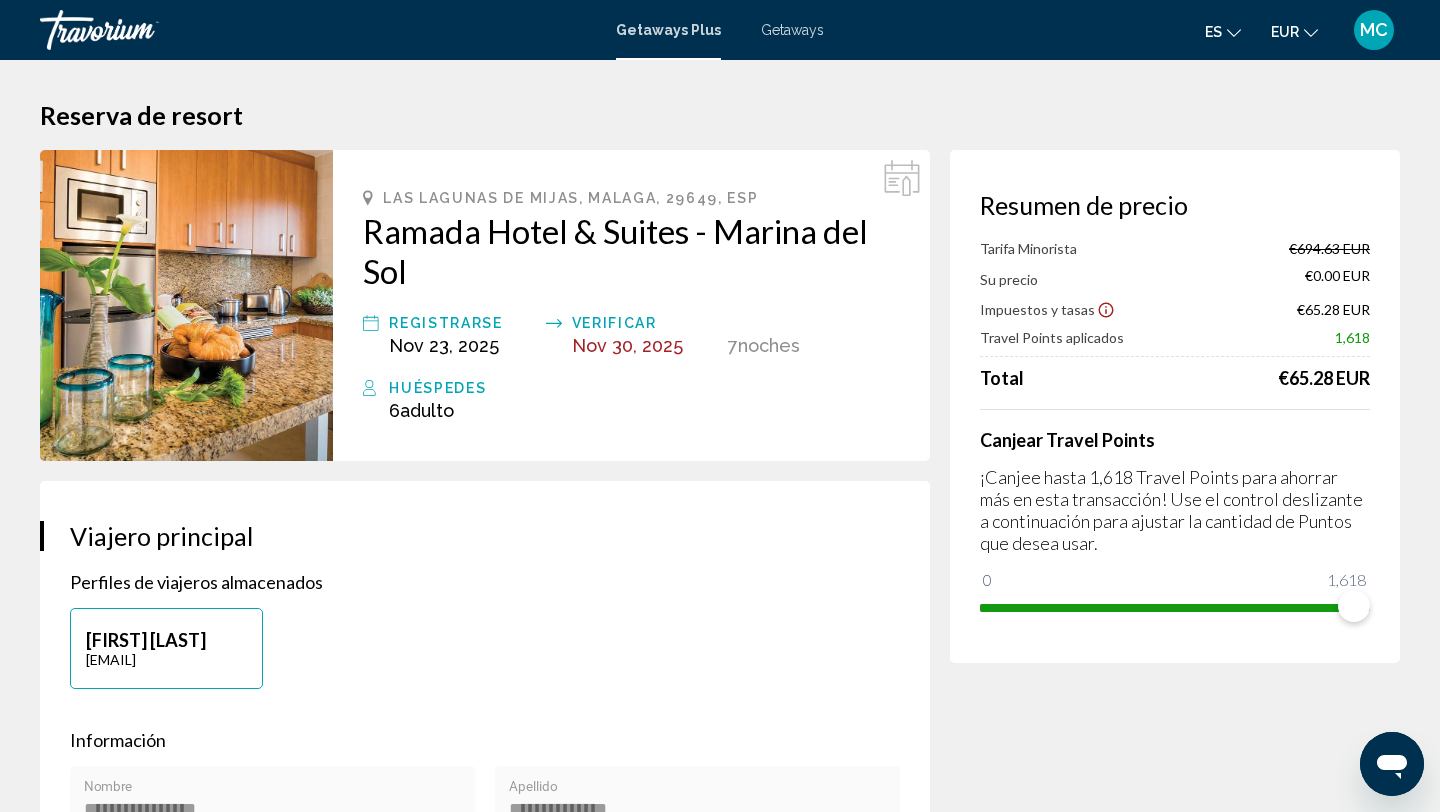 drag, startPoint x: 1264, startPoint y: 380, endPoint x: 1416, endPoint y: 375, distance: 152.08221 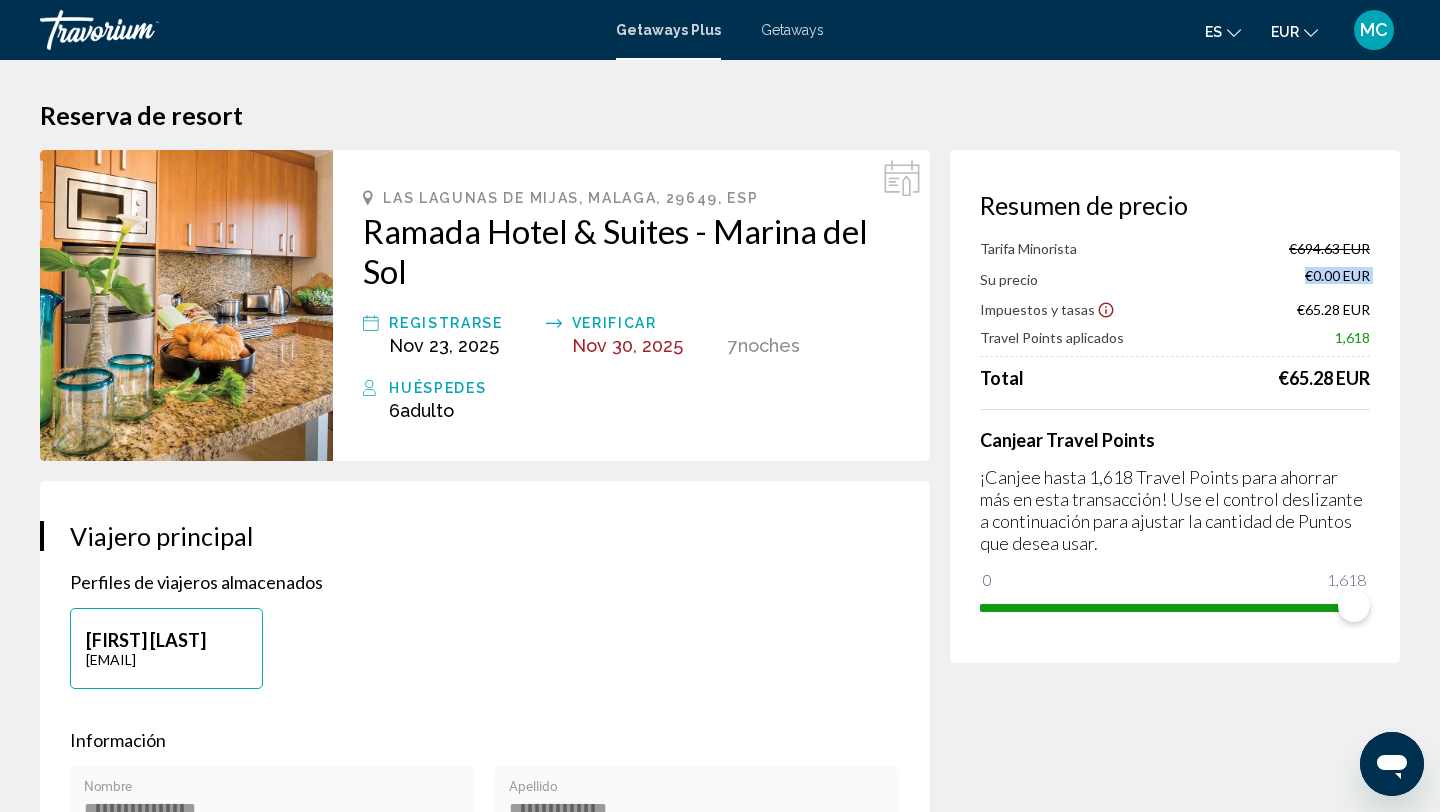 drag, startPoint x: 971, startPoint y: 299, endPoint x: 1276, endPoint y: 276, distance: 305.866 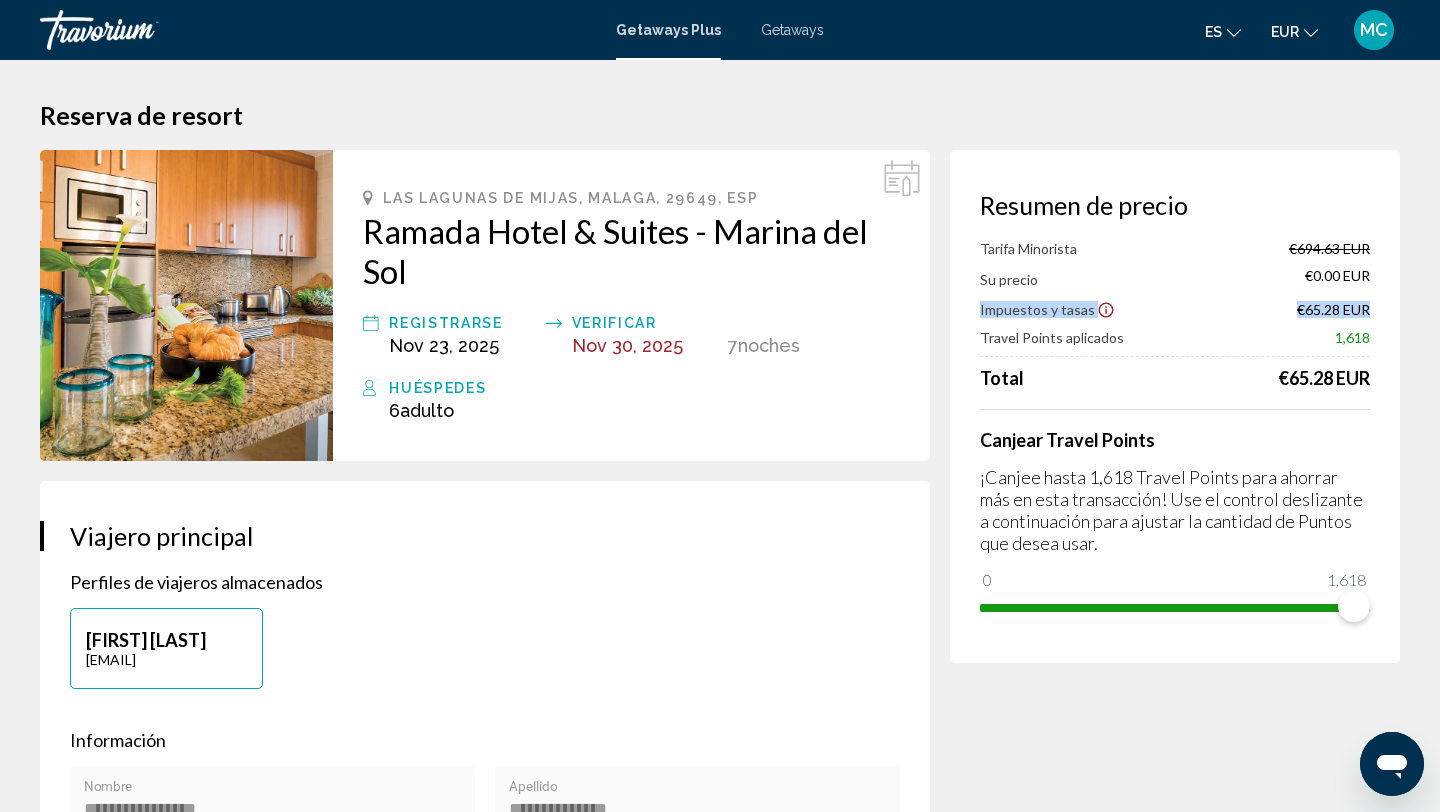 drag, startPoint x: 974, startPoint y: 311, endPoint x: 1423, endPoint y: 314, distance: 449.01 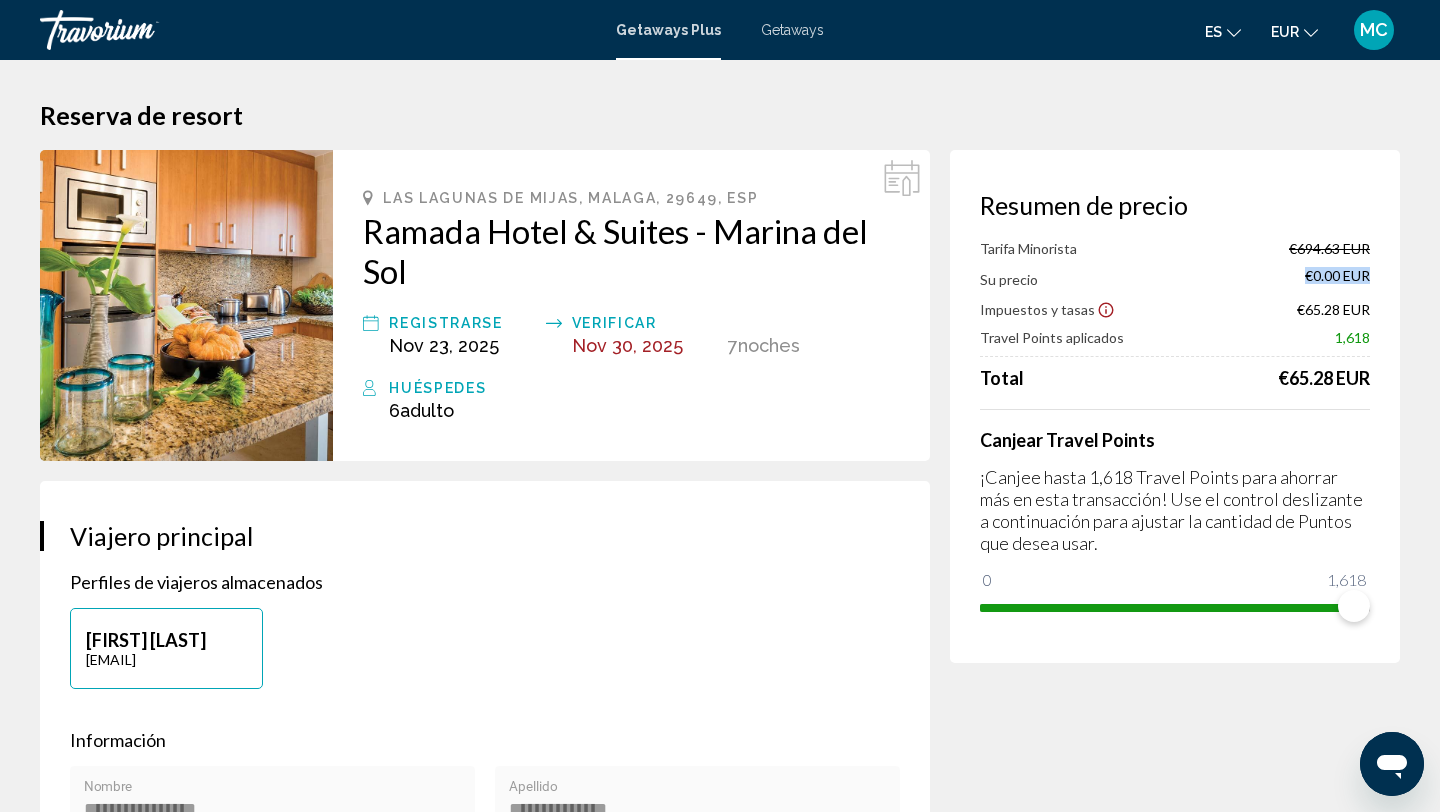 drag, startPoint x: 1291, startPoint y: 281, endPoint x: 1406, endPoint y: 278, distance: 115.03912 